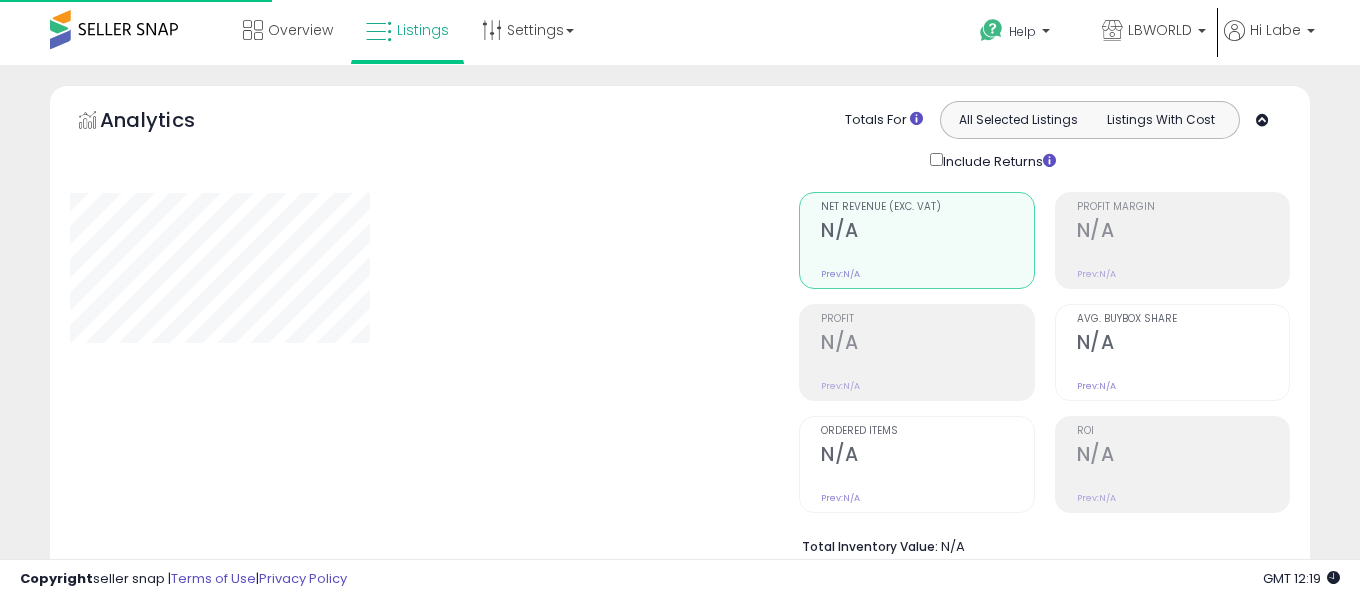 select on "**" 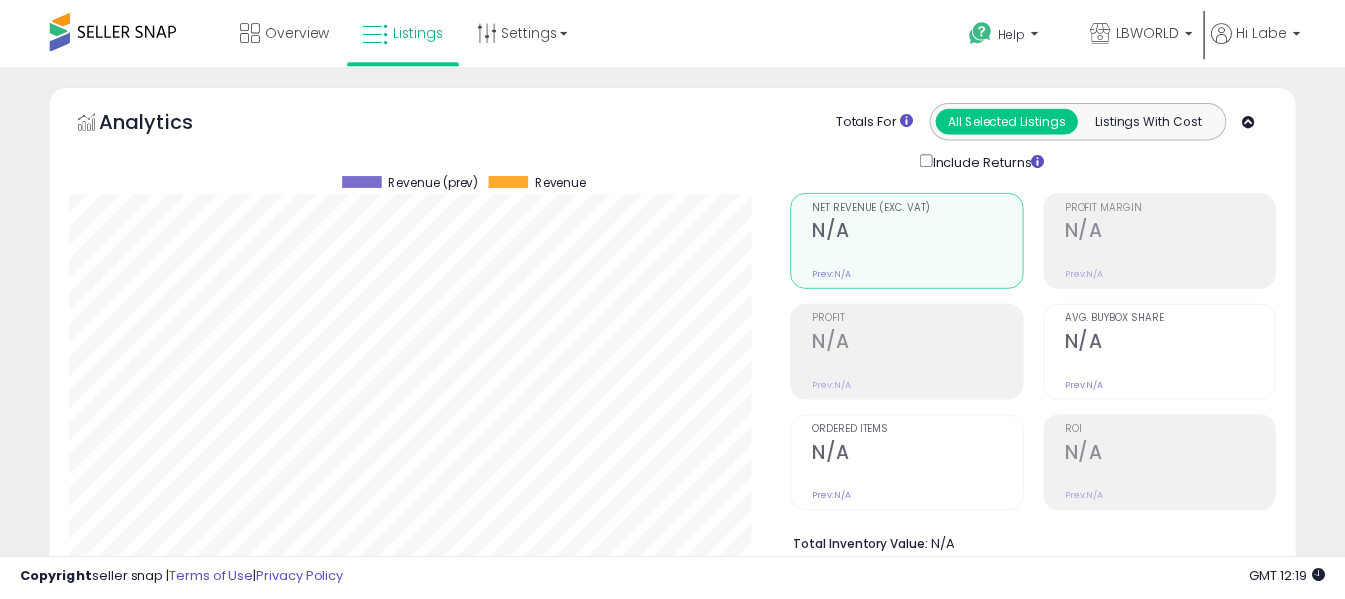 scroll, scrollTop: 0, scrollLeft: 0, axis: both 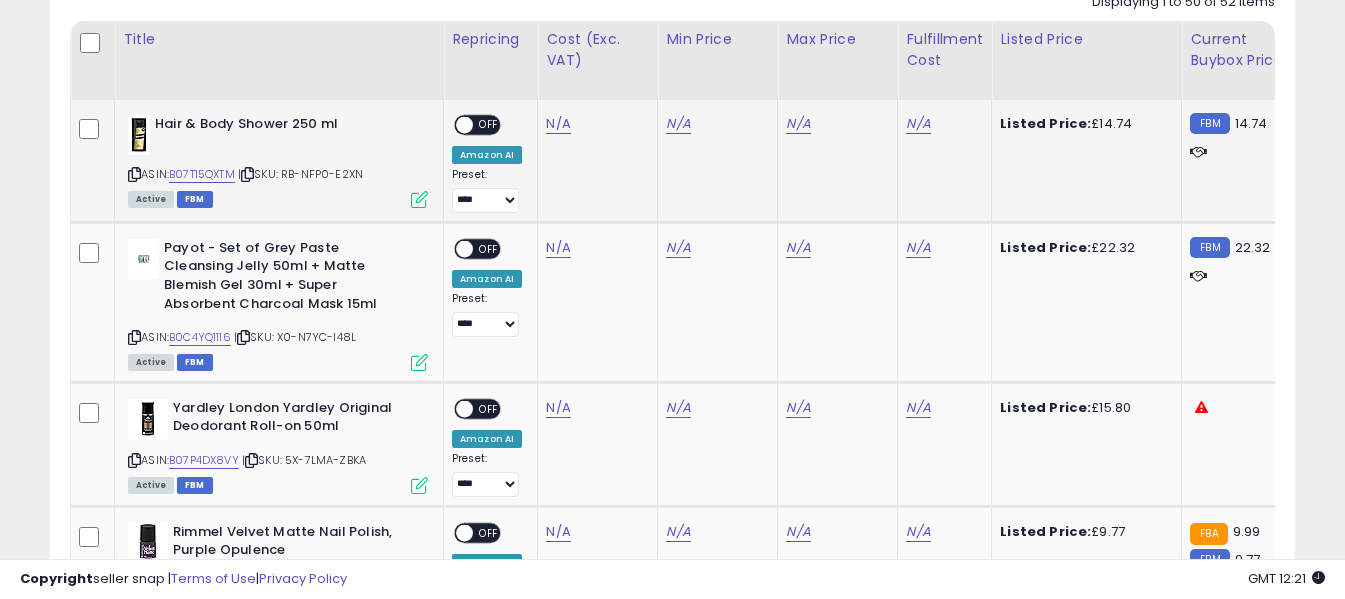 click at bounding box center (134, 174) 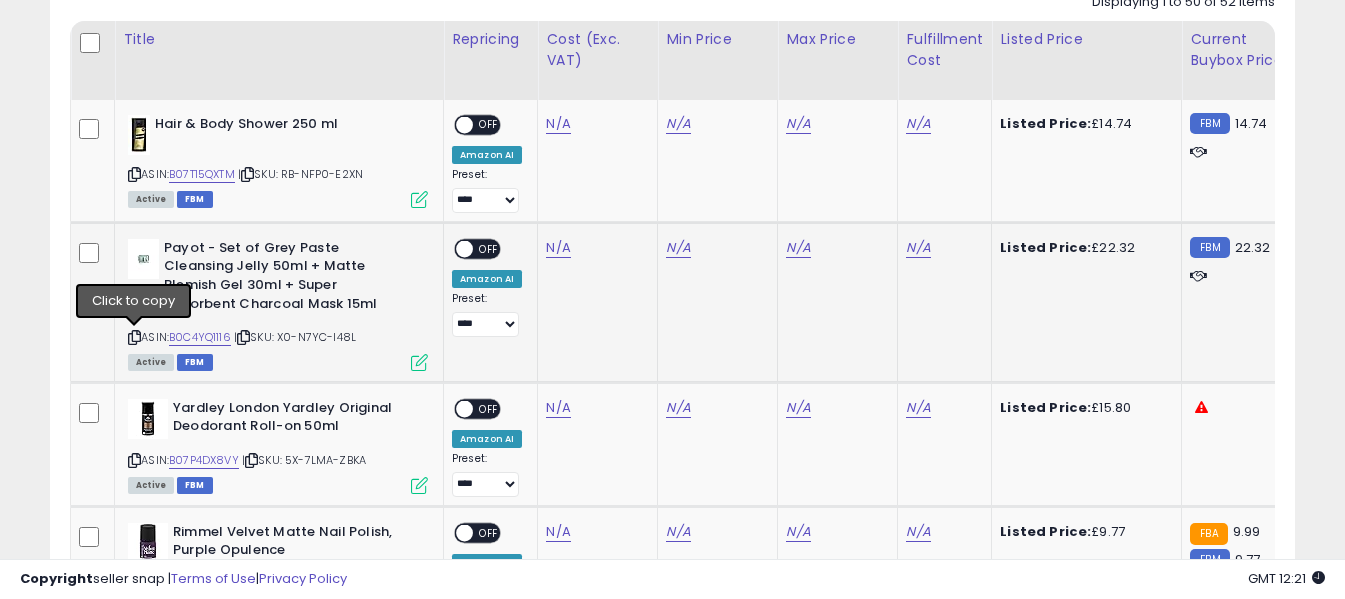 click at bounding box center [134, 337] 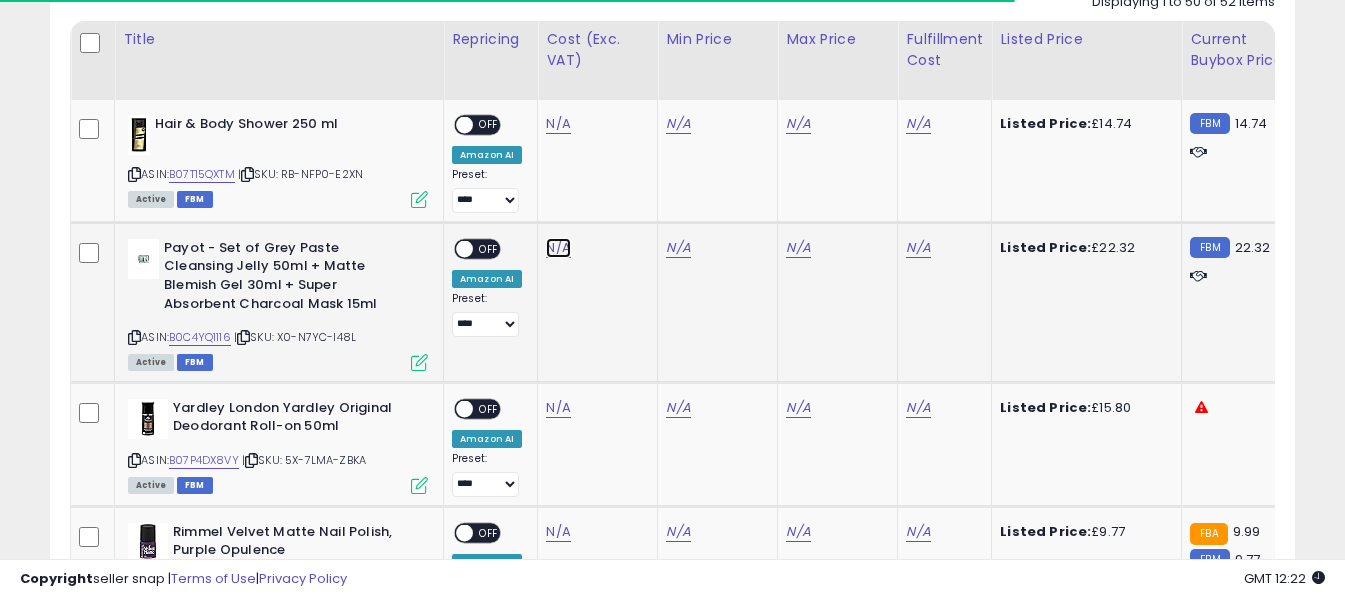 click on "N/A" at bounding box center [558, 124] 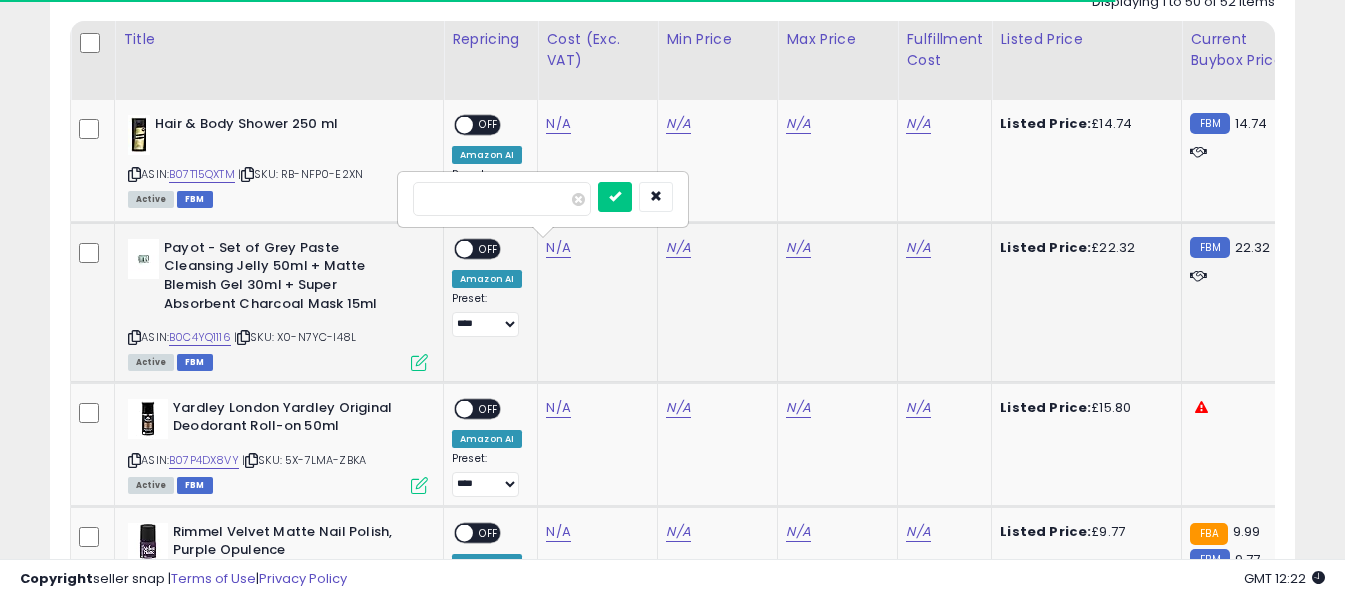 click at bounding box center (502, 199) 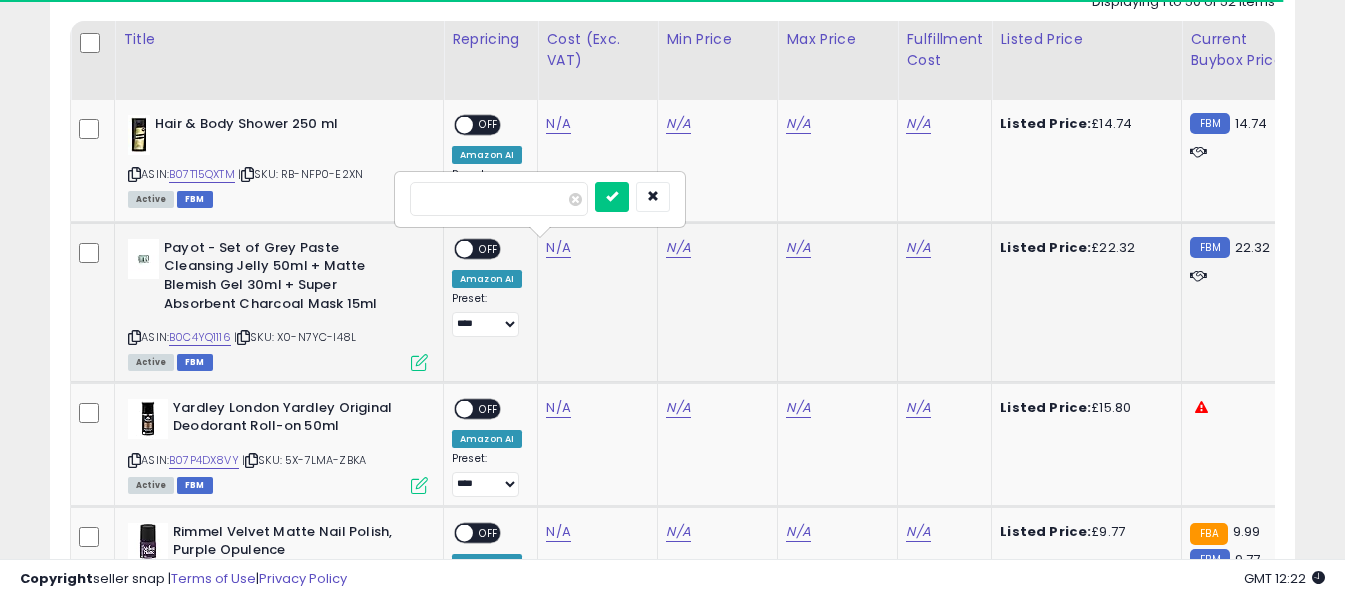 type on "****" 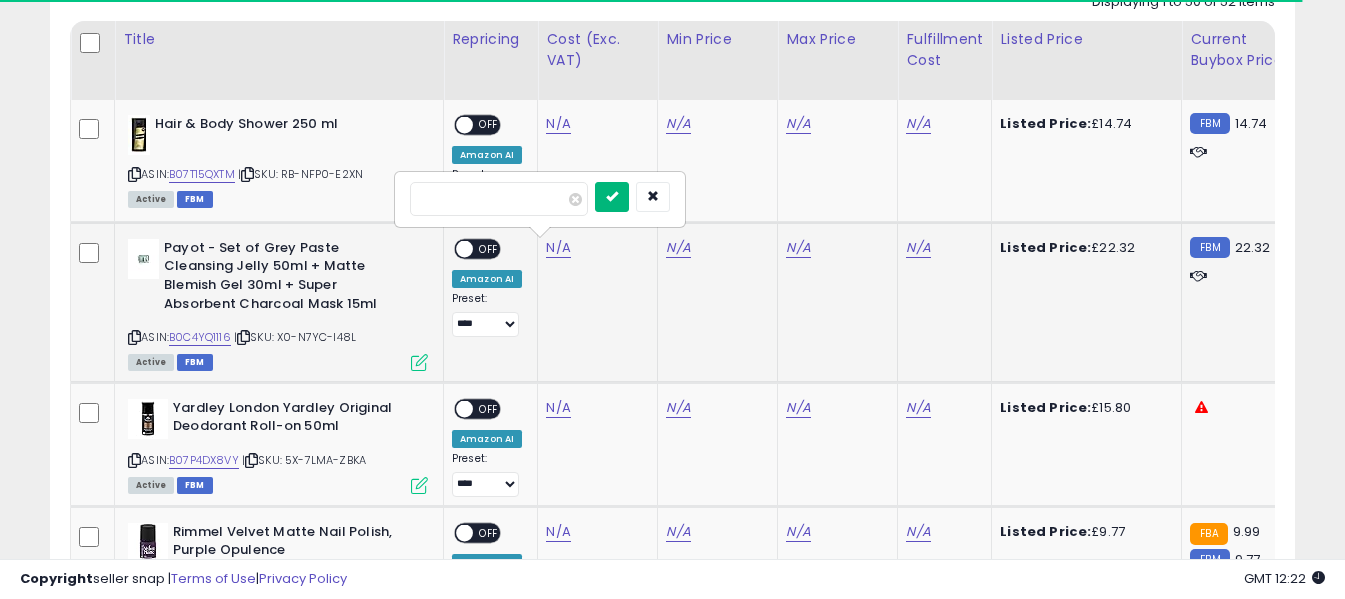 click at bounding box center [612, 197] 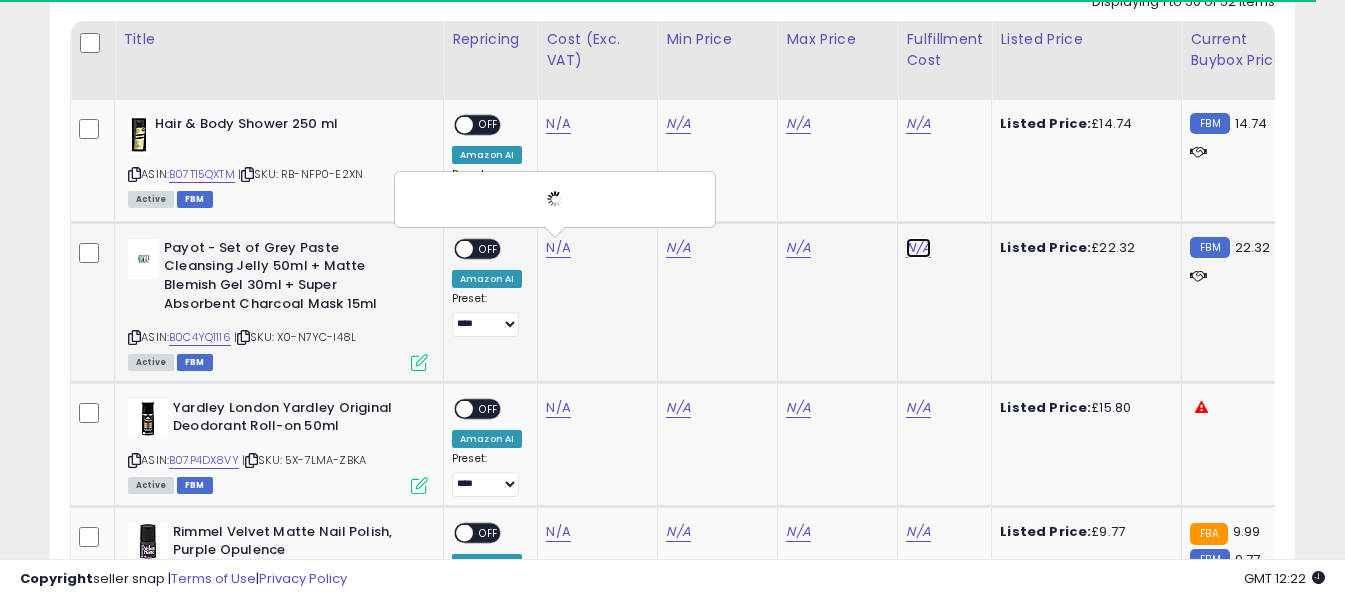 click on "N/A" at bounding box center [918, 124] 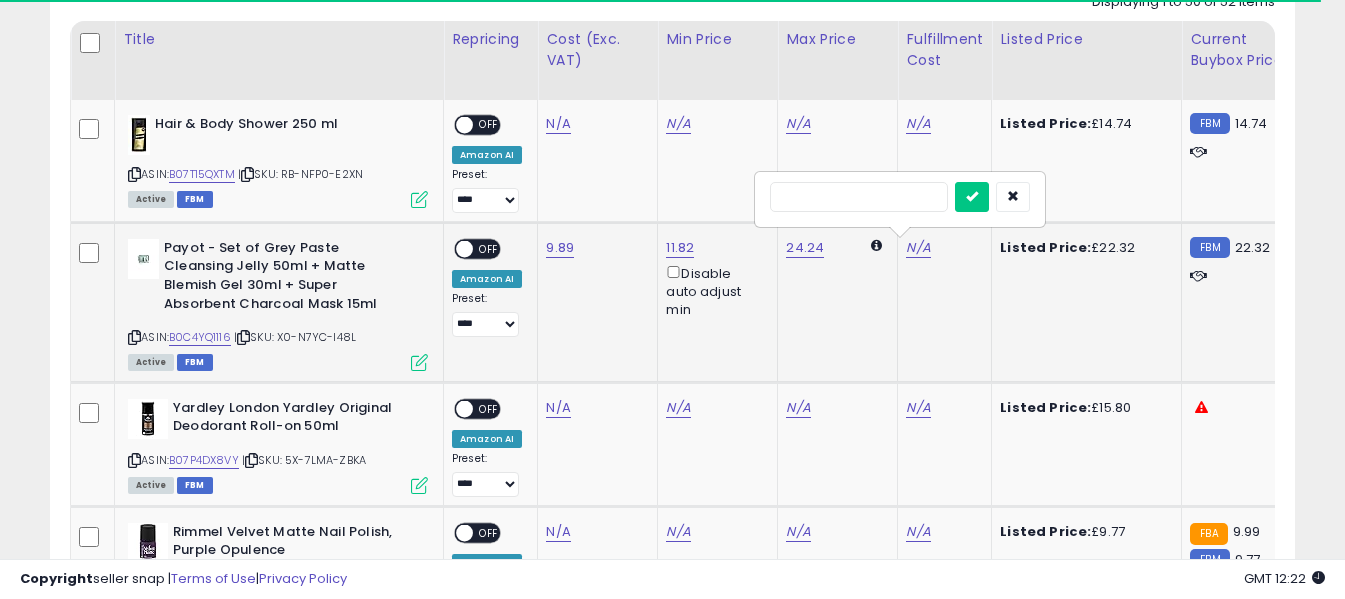 click at bounding box center (859, 197) 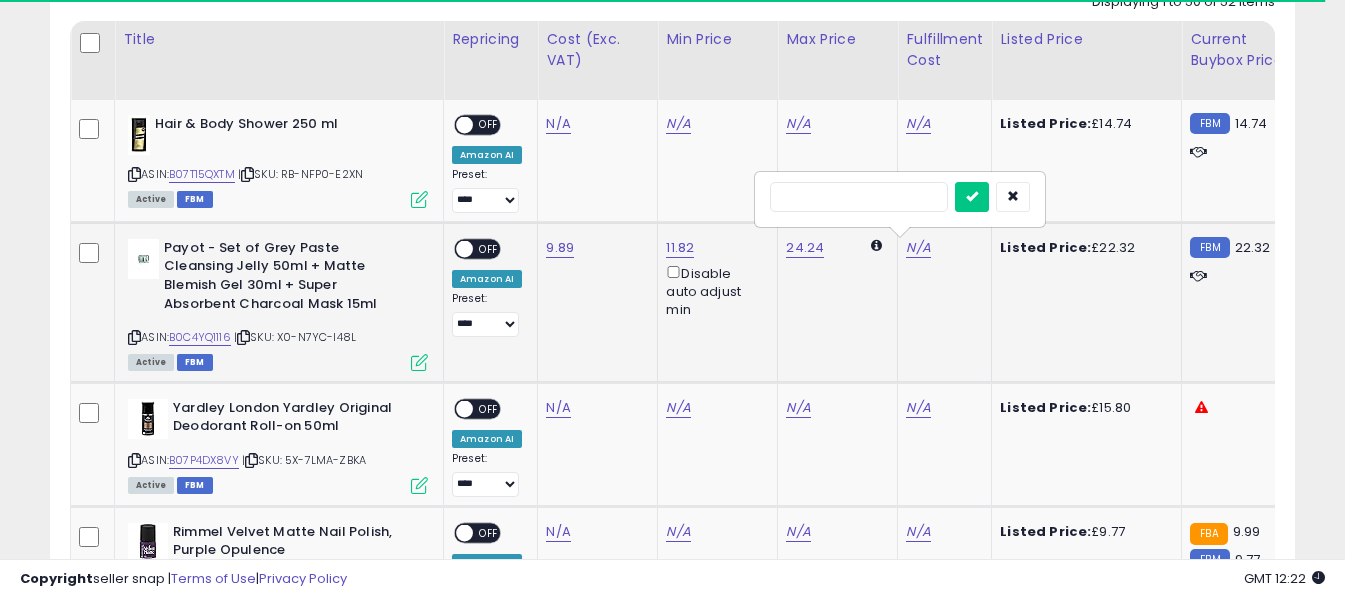 type on "*" 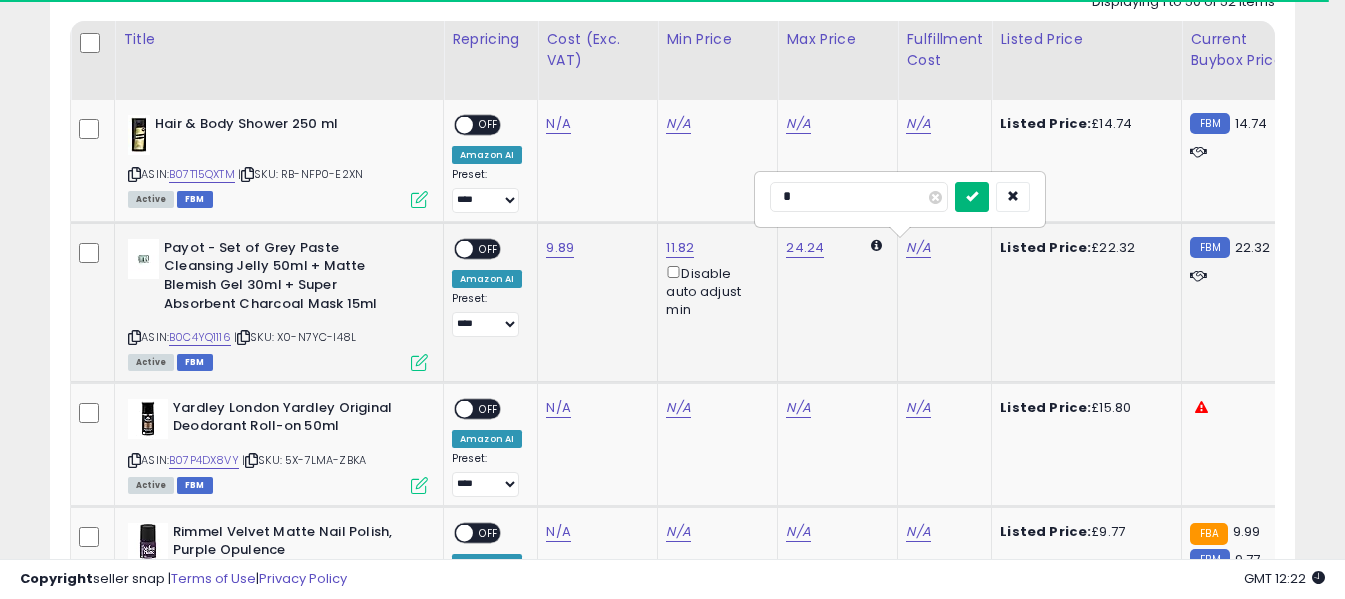 click at bounding box center [972, 196] 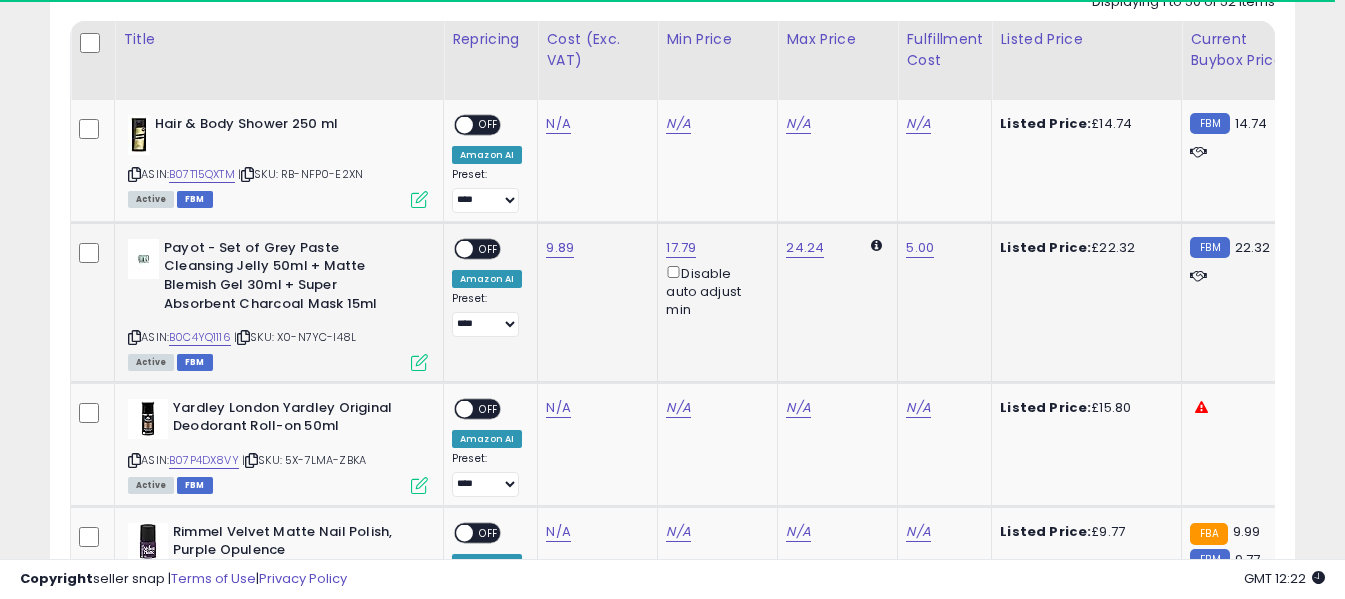 click on "OFF" at bounding box center [489, 248] 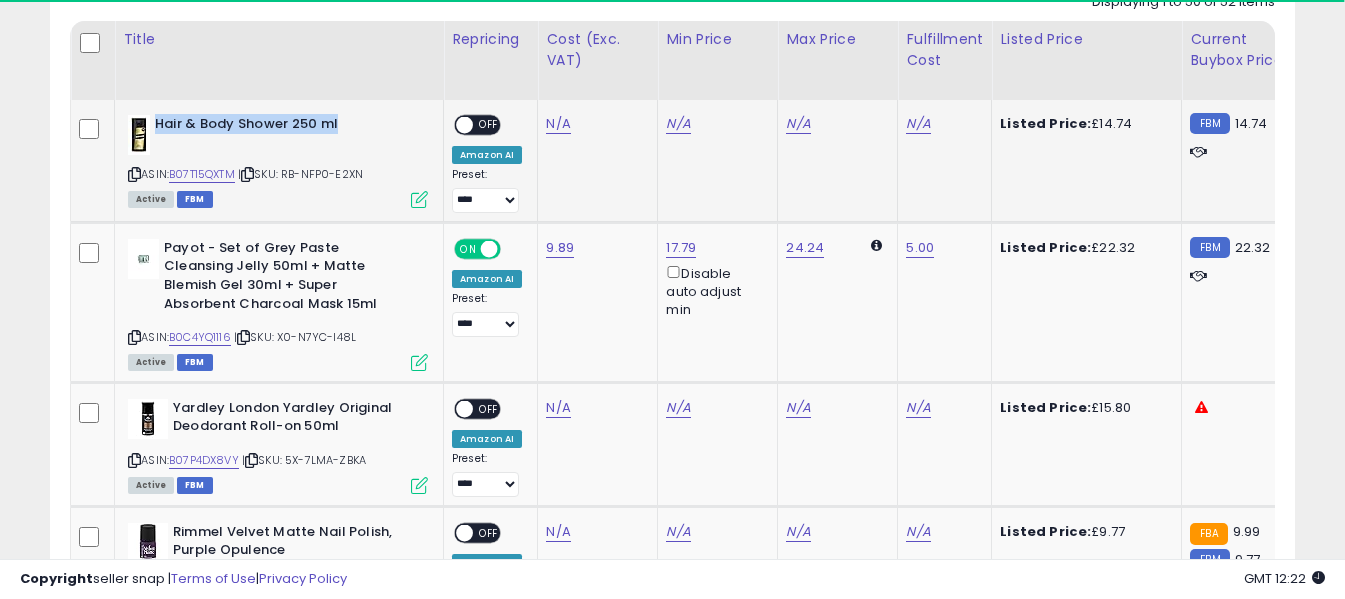 drag, startPoint x: 156, startPoint y: 123, endPoint x: 355, endPoint y: 123, distance: 199 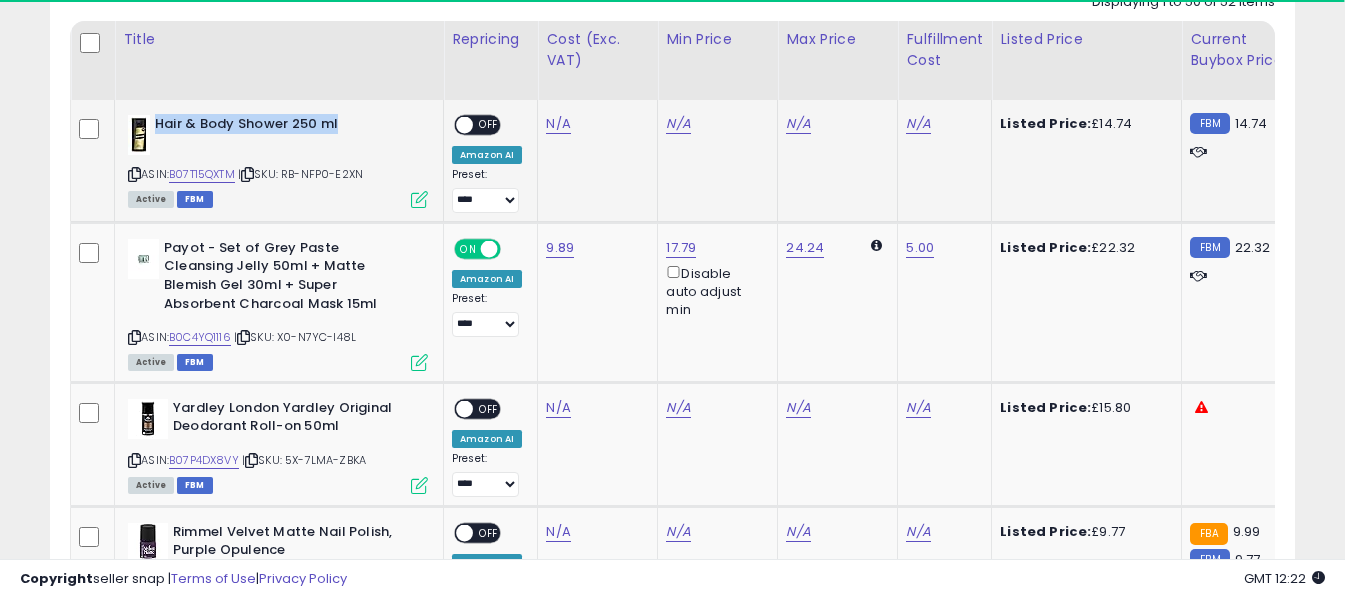 copy on "Hair & Body Shower 250 ml" 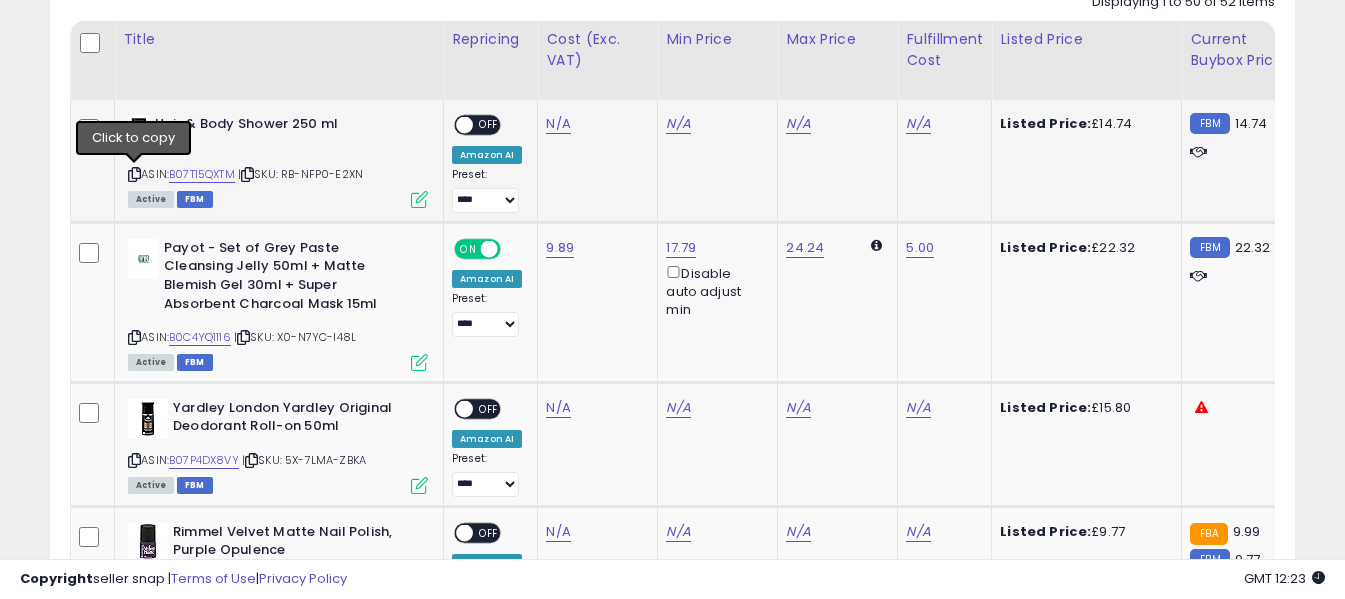 click at bounding box center (134, 174) 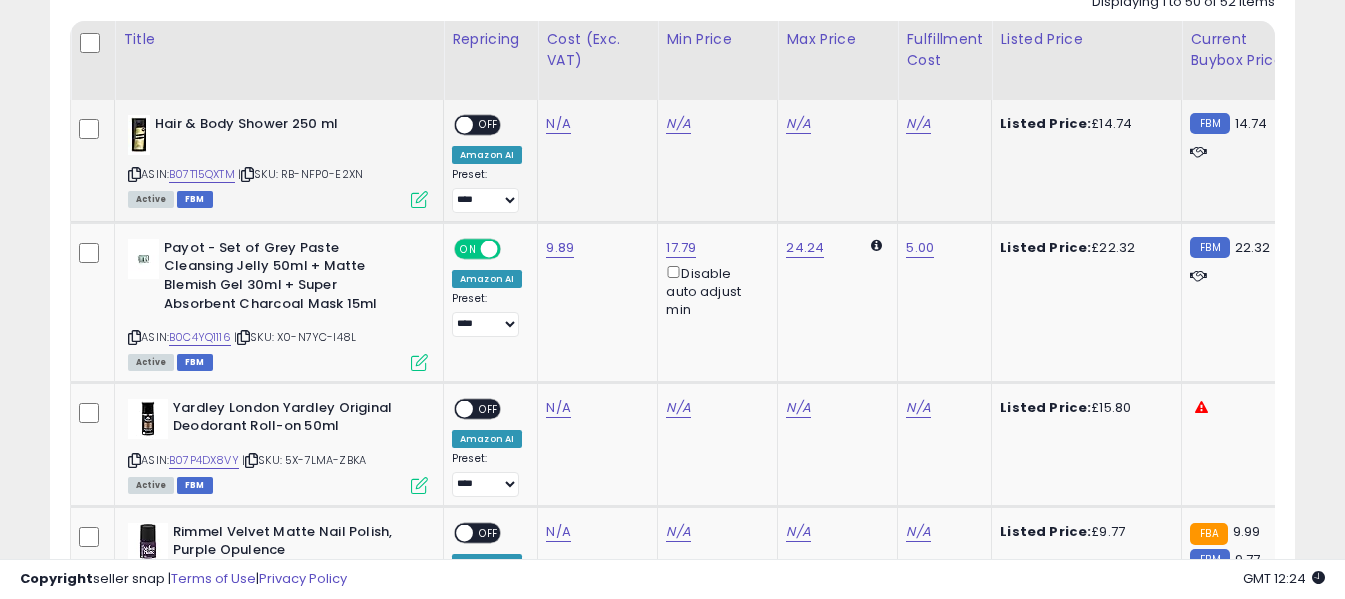 click at bounding box center [134, 174] 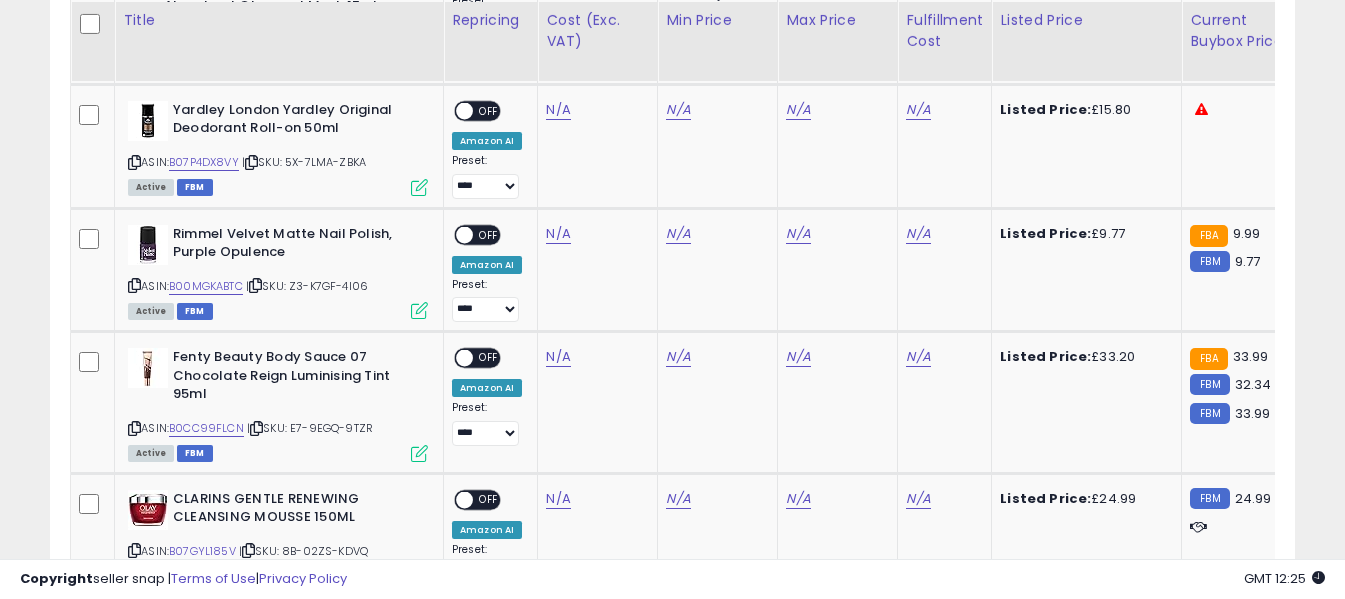 scroll, scrollTop: 1300, scrollLeft: 0, axis: vertical 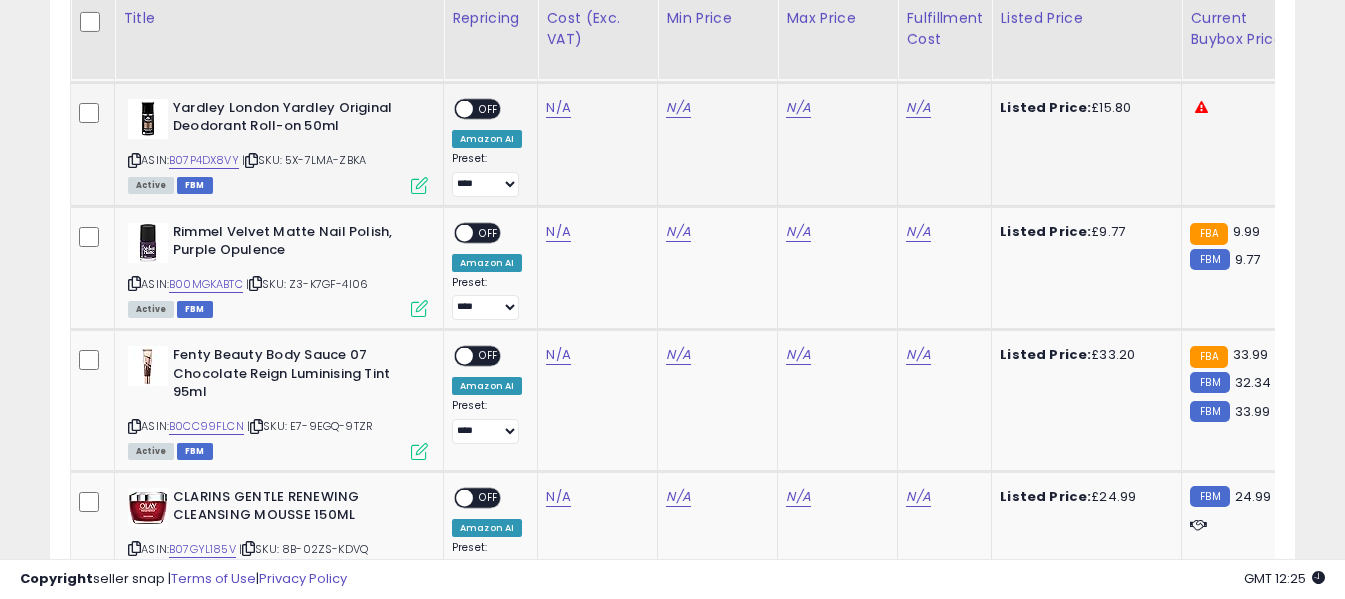 click at bounding box center [134, 160] 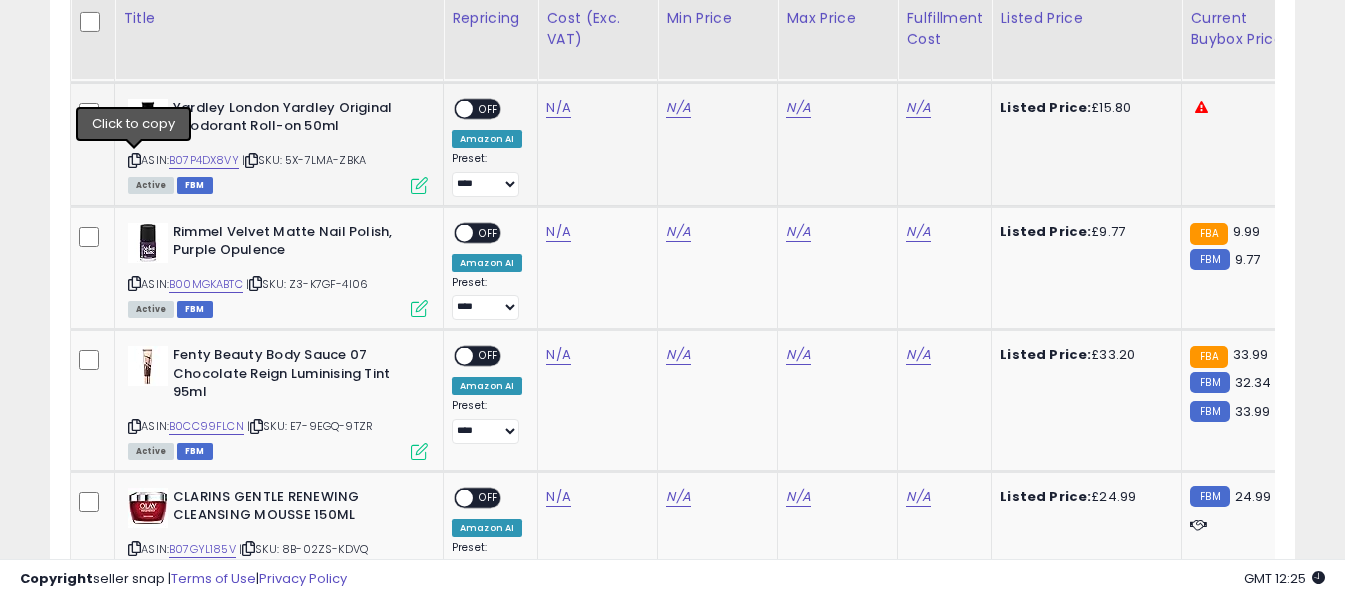 click at bounding box center (134, 160) 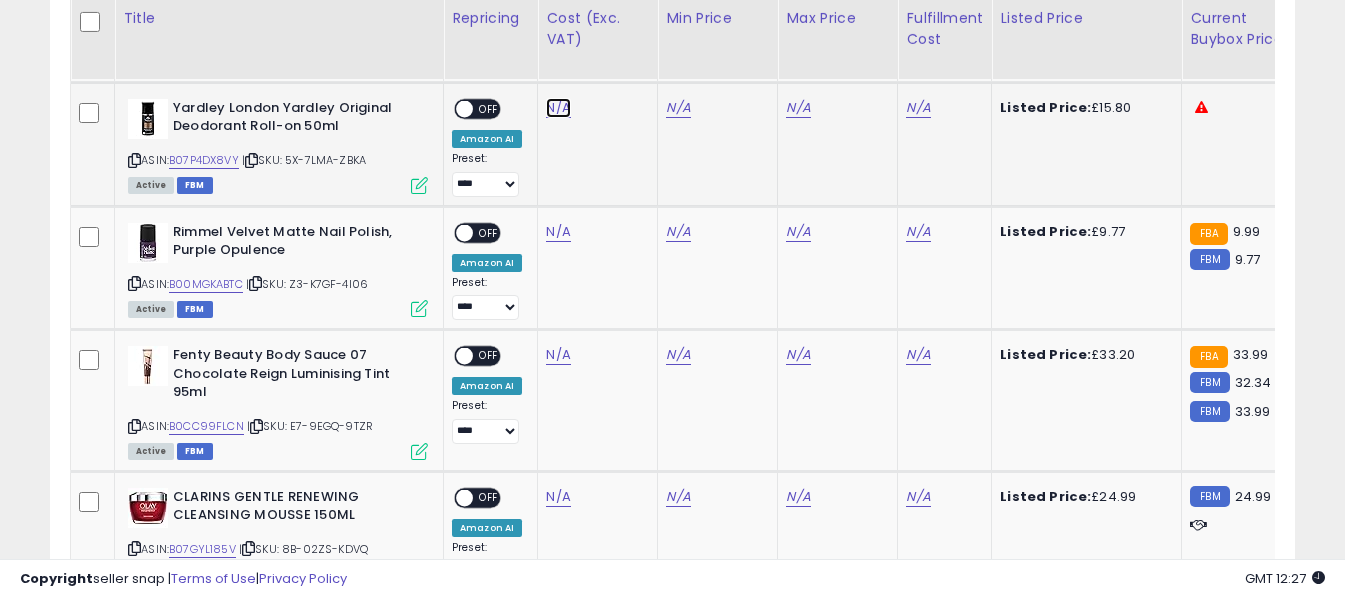 click on "N/A" at bounding box center (558, -176) 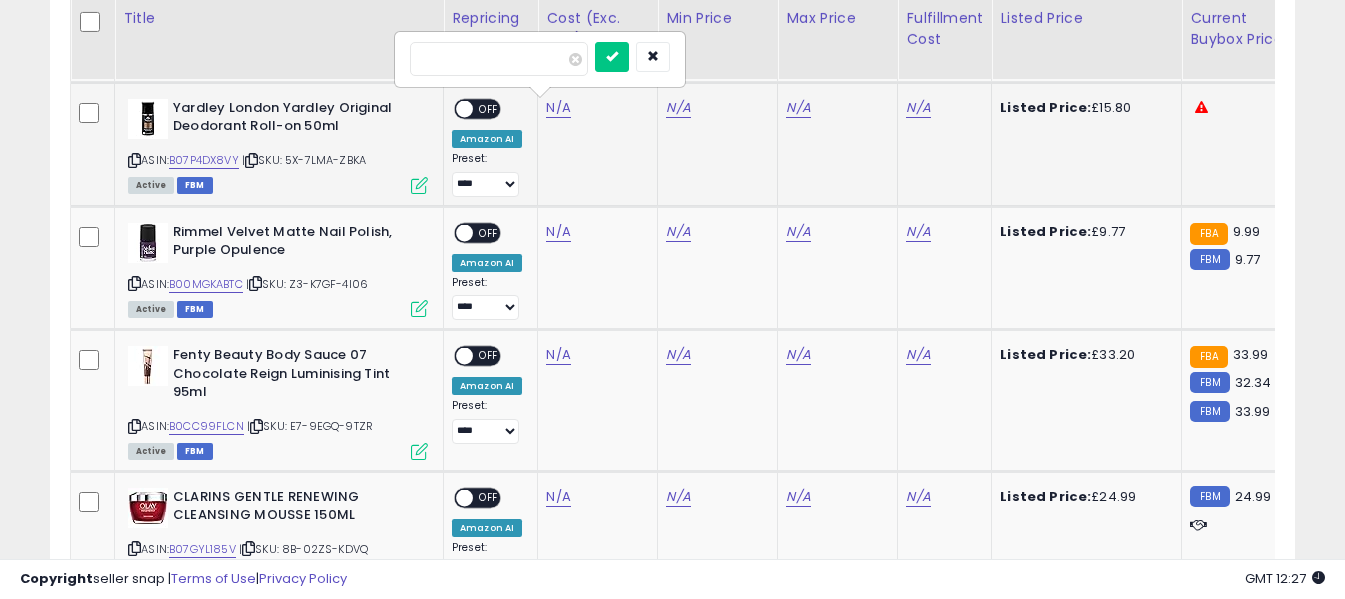 click at bounding box center [499, 59] 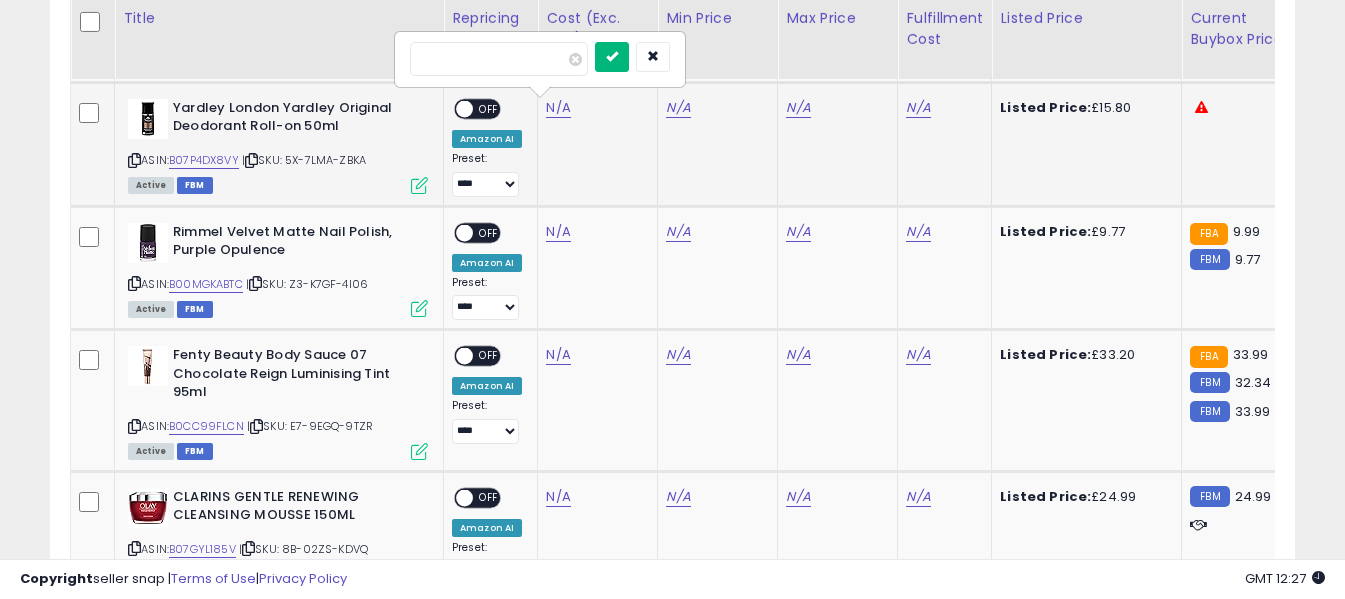 click at bounding box center [612, 56] 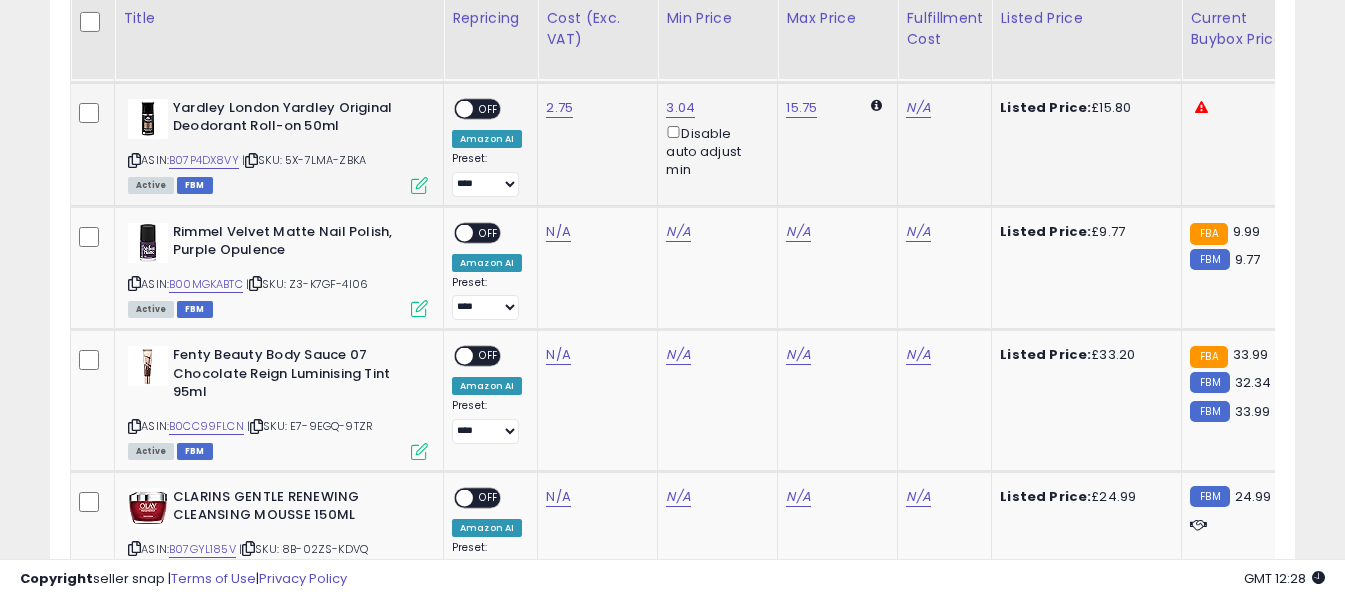 click on "**********" at bounding box center [487, 148] 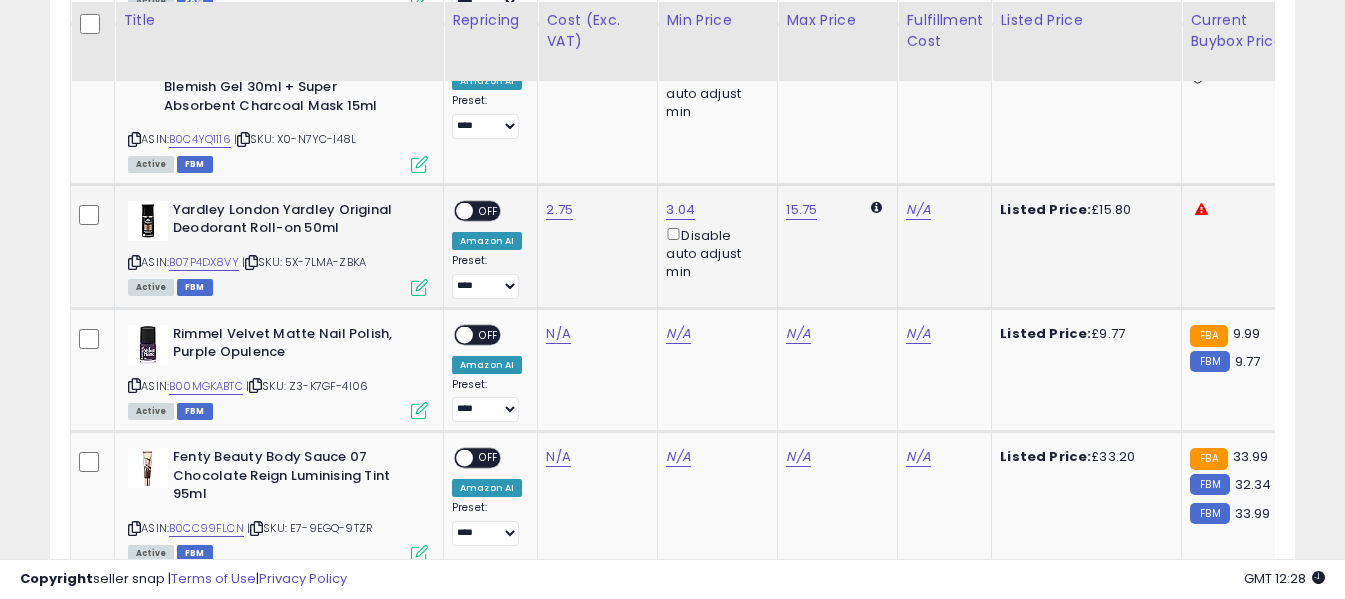 scroll, scrollTop: 1200, scrollLeft: 0, axis: vertical 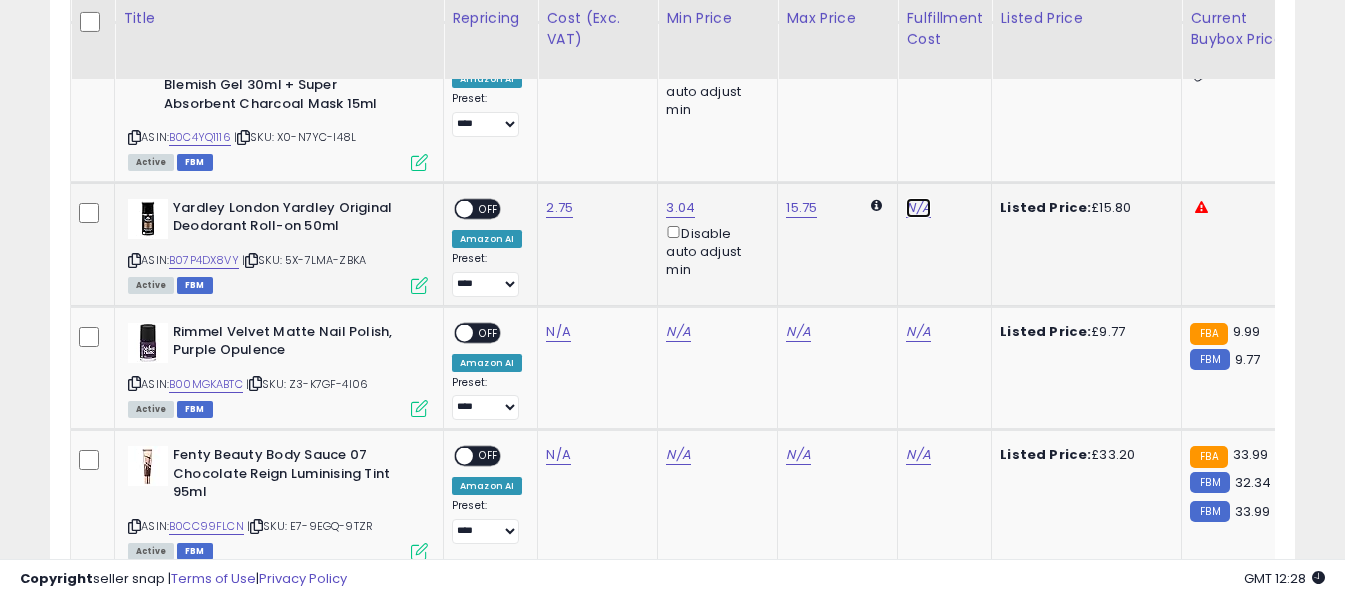 click on "N/A" at bounding box center [918, -76] 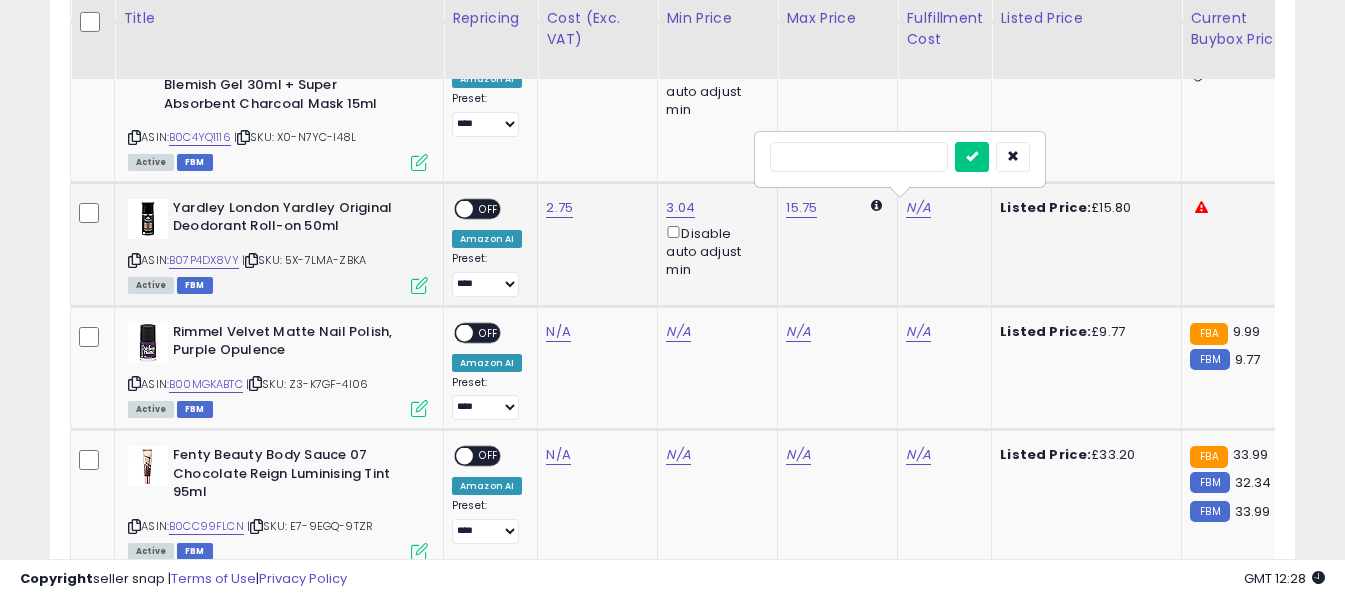 click at bounding box center (859, 157) 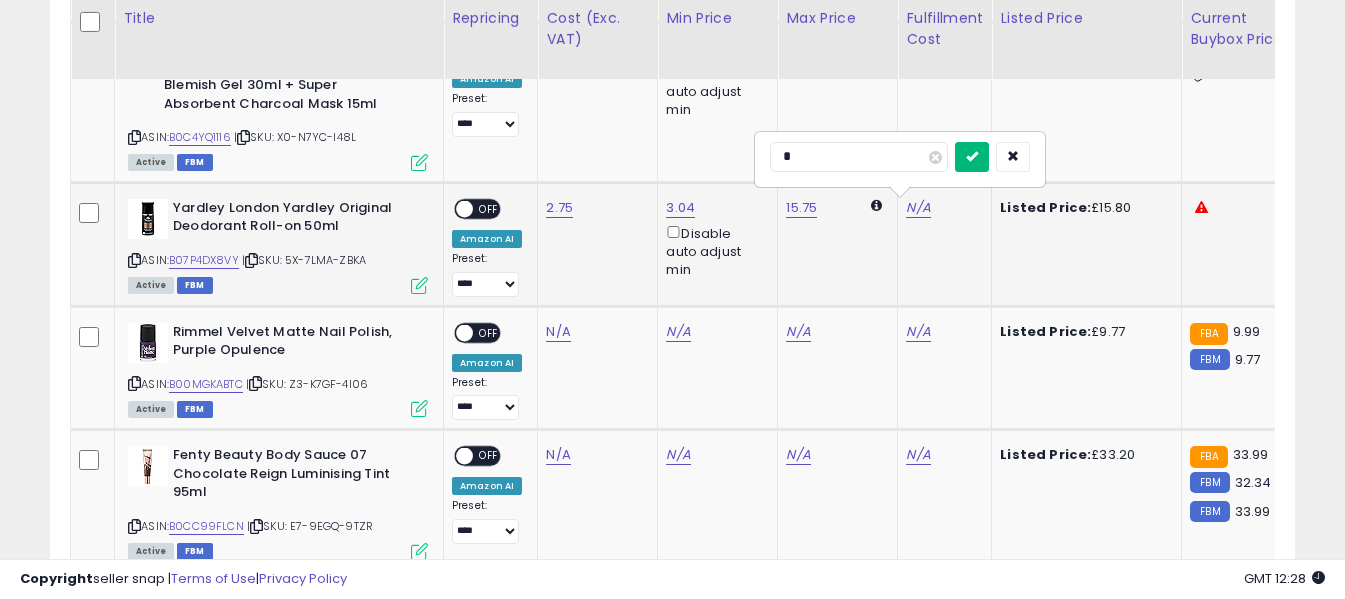 type on "*" 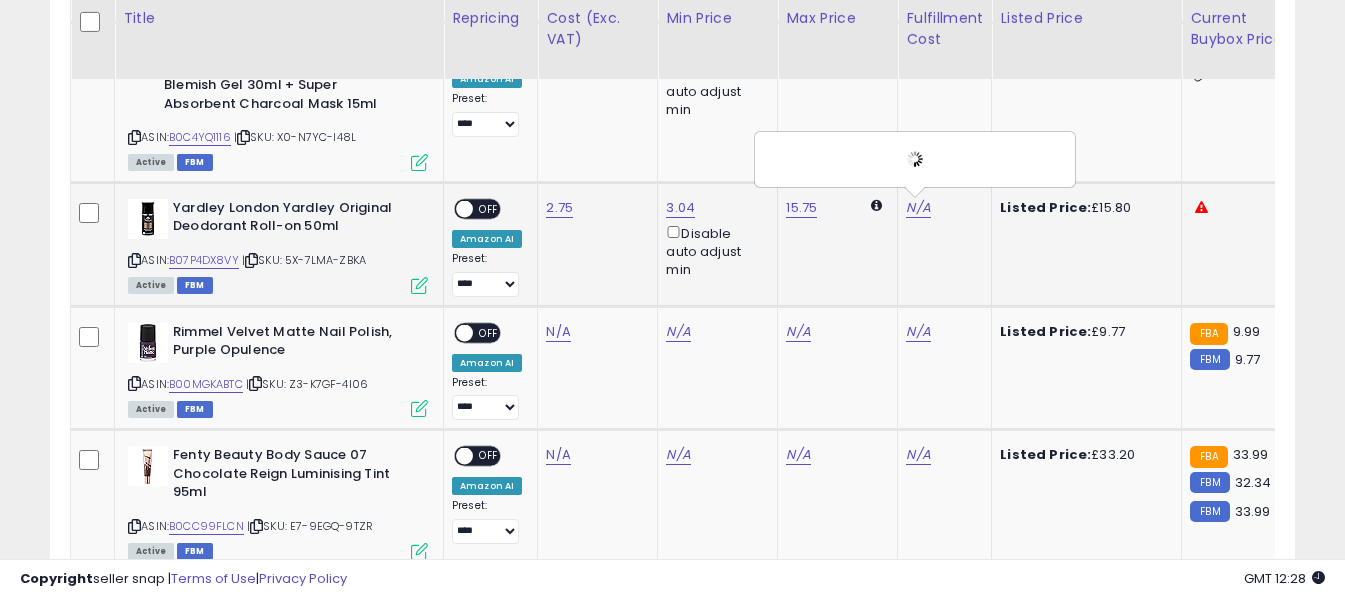 drag, startPoint x: 479, startPoint y: 212, endPoint x: 473, endPoint y: 222, distance: 11.661903 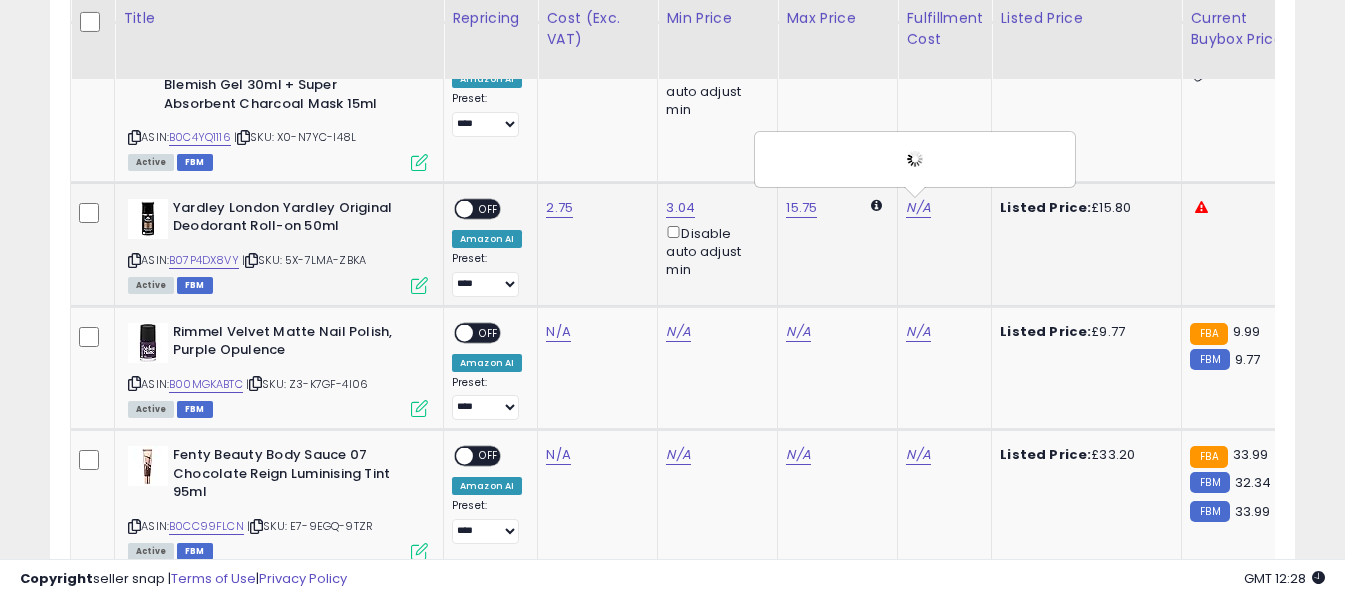 click on "OFF" at bounding box center (489, 208) 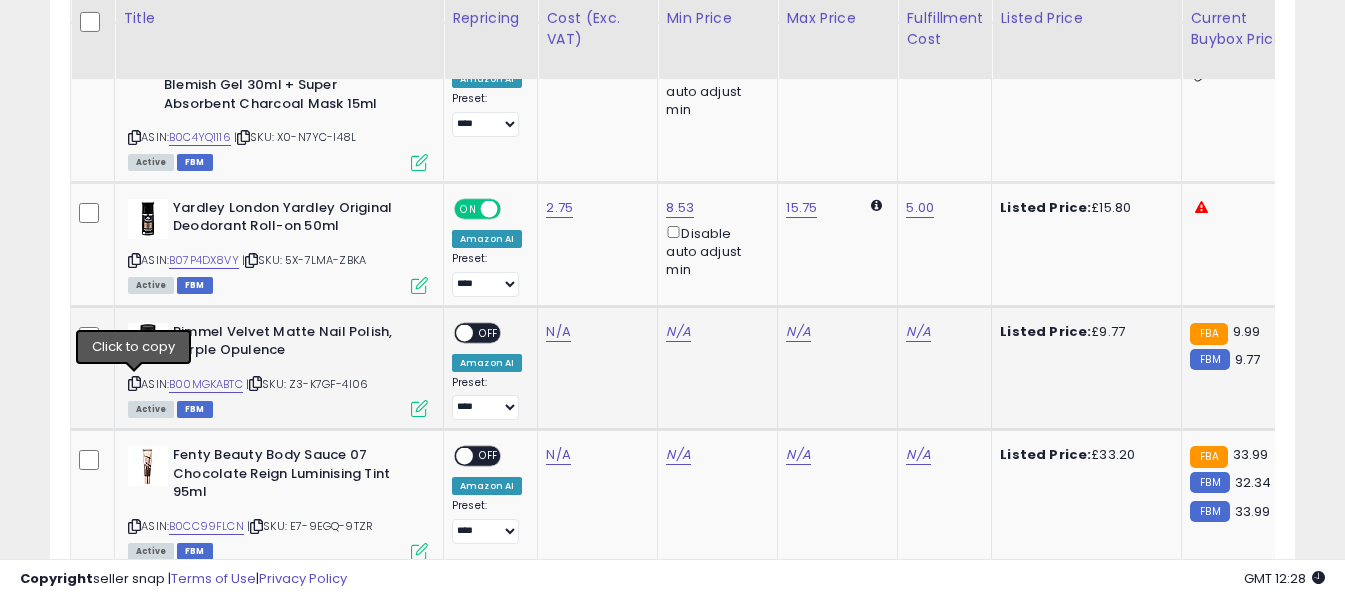 click at bounding box center [134, 383] 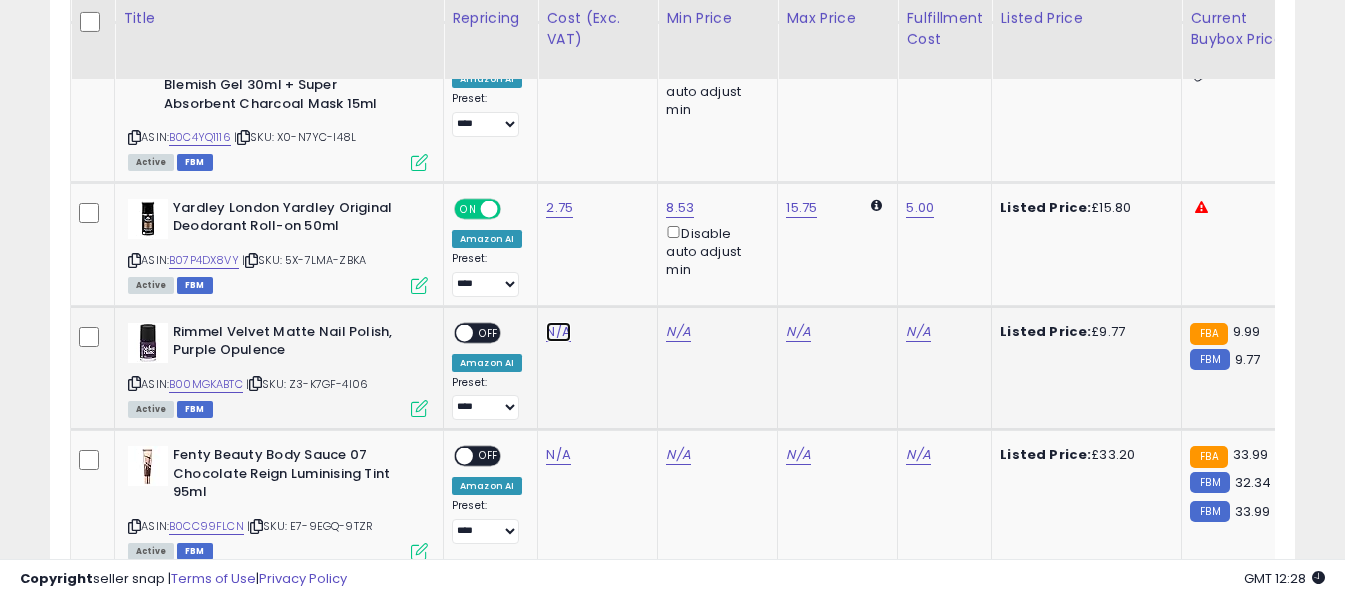 click on "N/A" at bounding box center [558, -76] 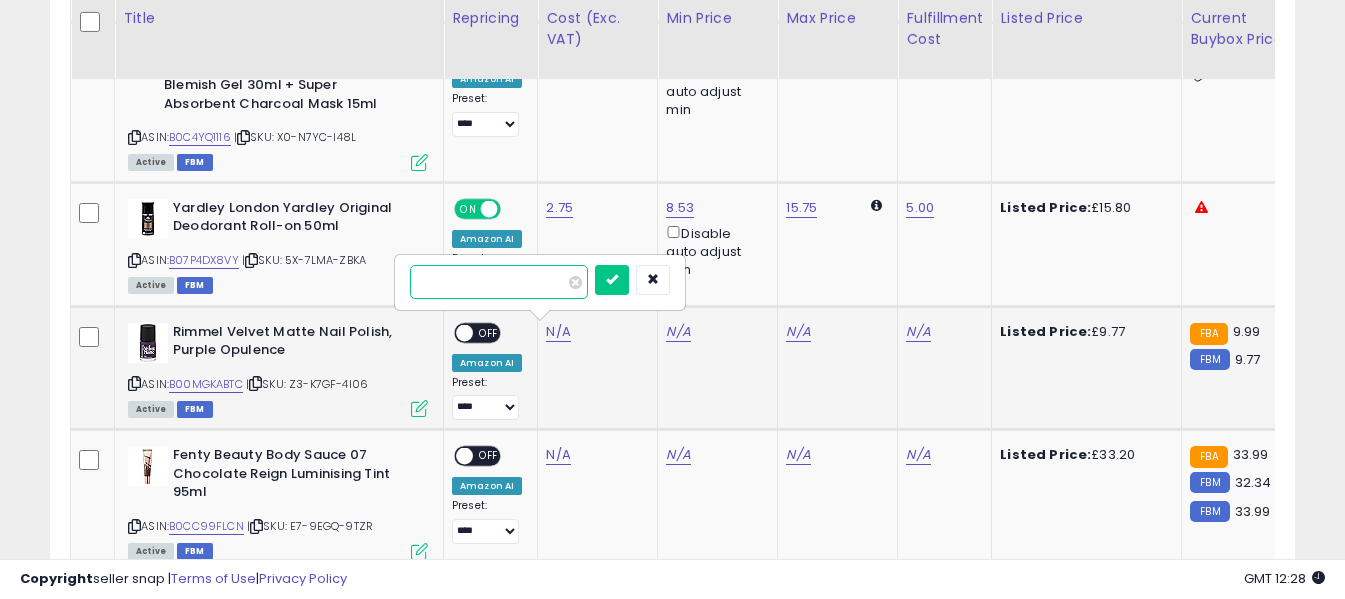 click at bounding box center [499, 282] 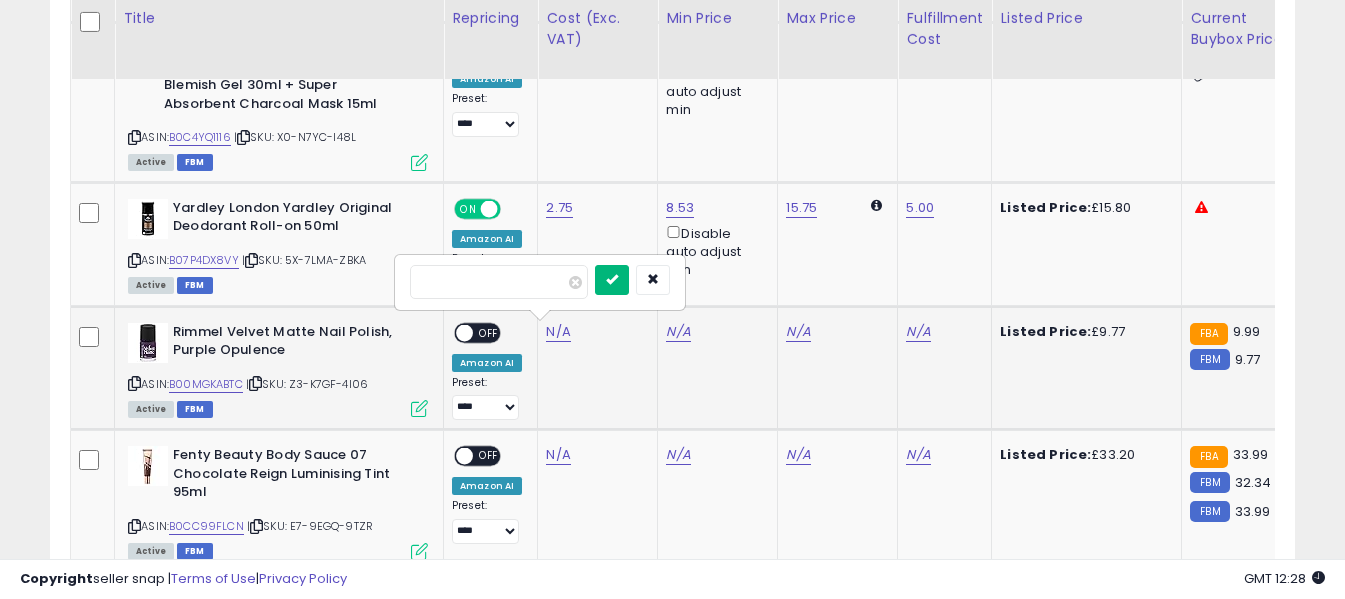 click at bounding box center [612, 280] 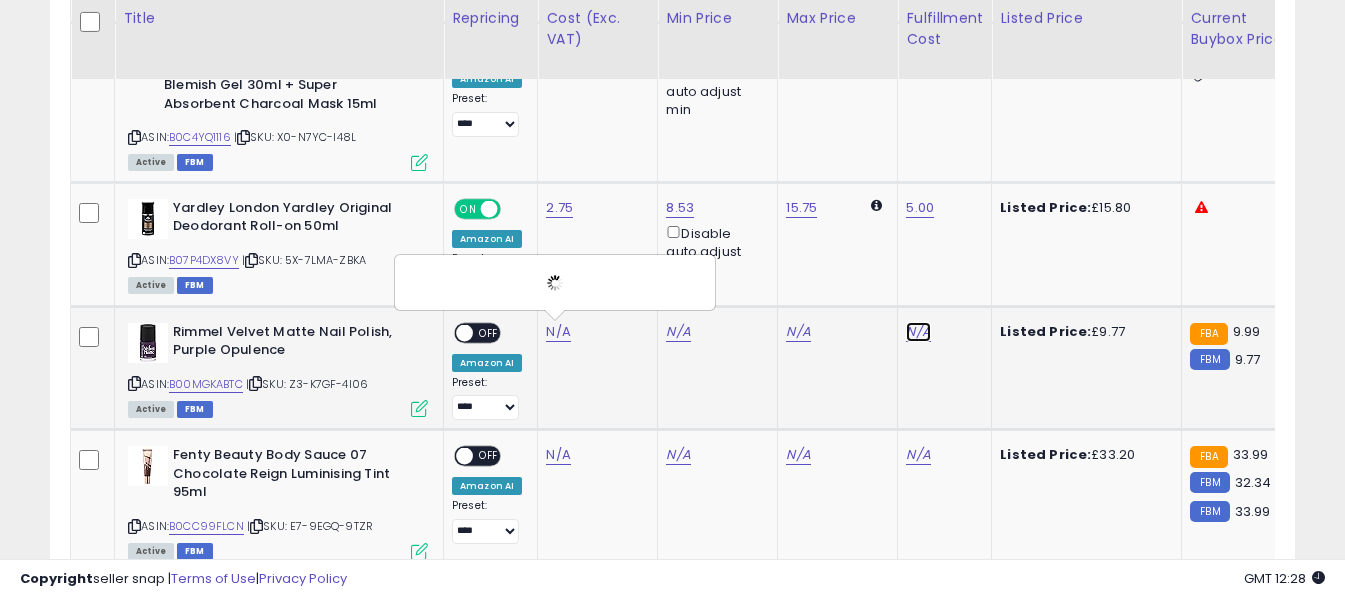 click on "N/A" at bounding box center [918, -76] 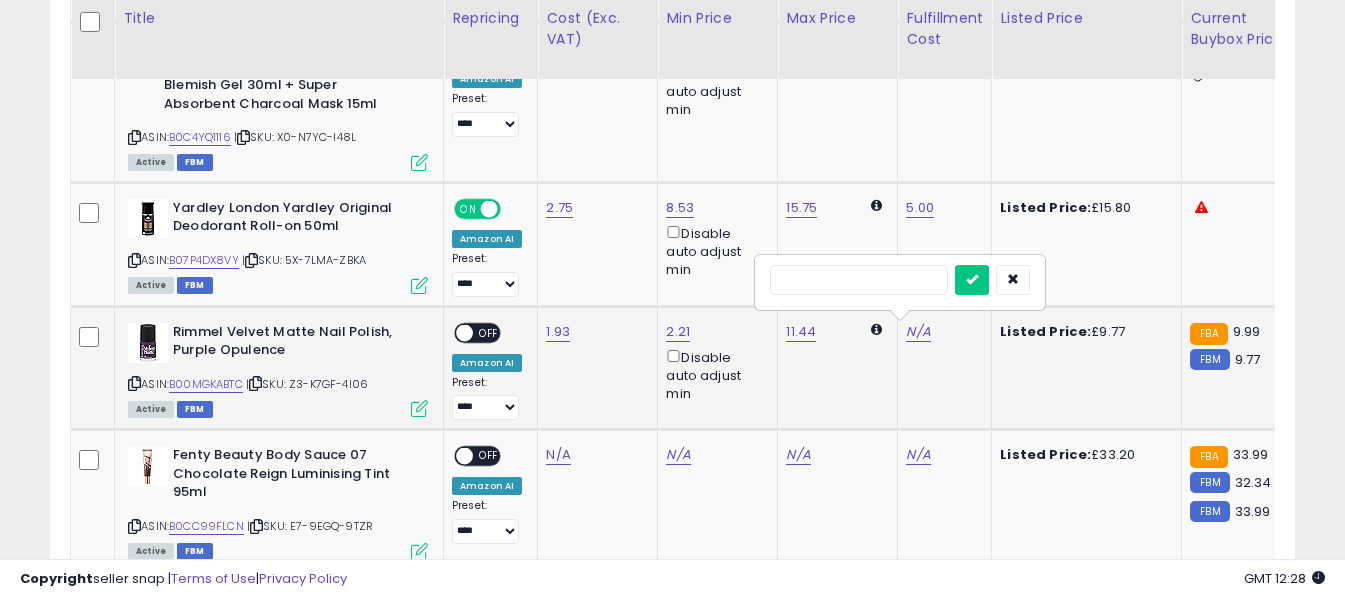 click at bounding box center (859, 280) 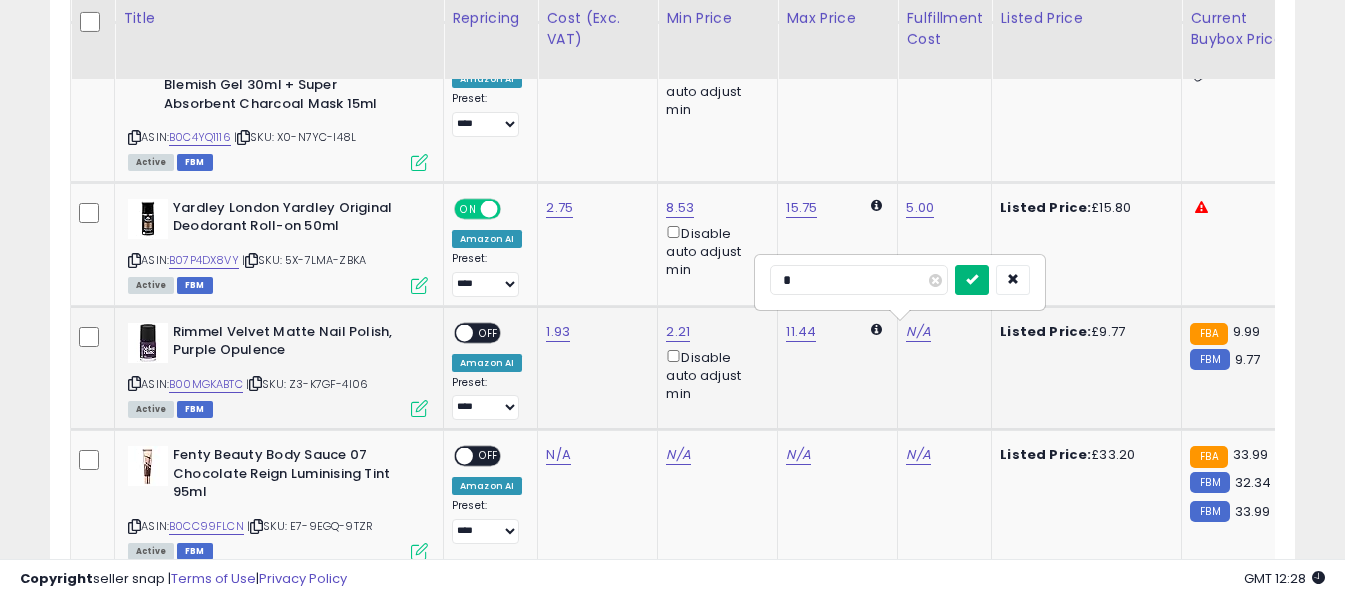 type on "*" 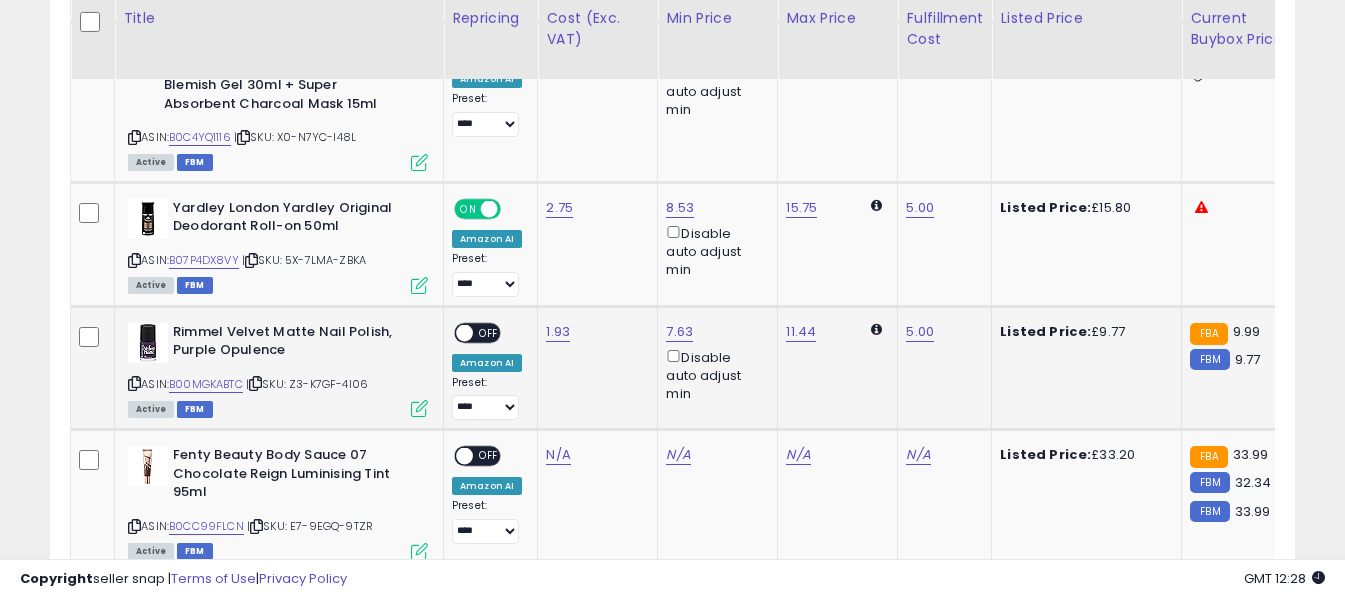 click on "OFF" at bounding box center (489, 332) 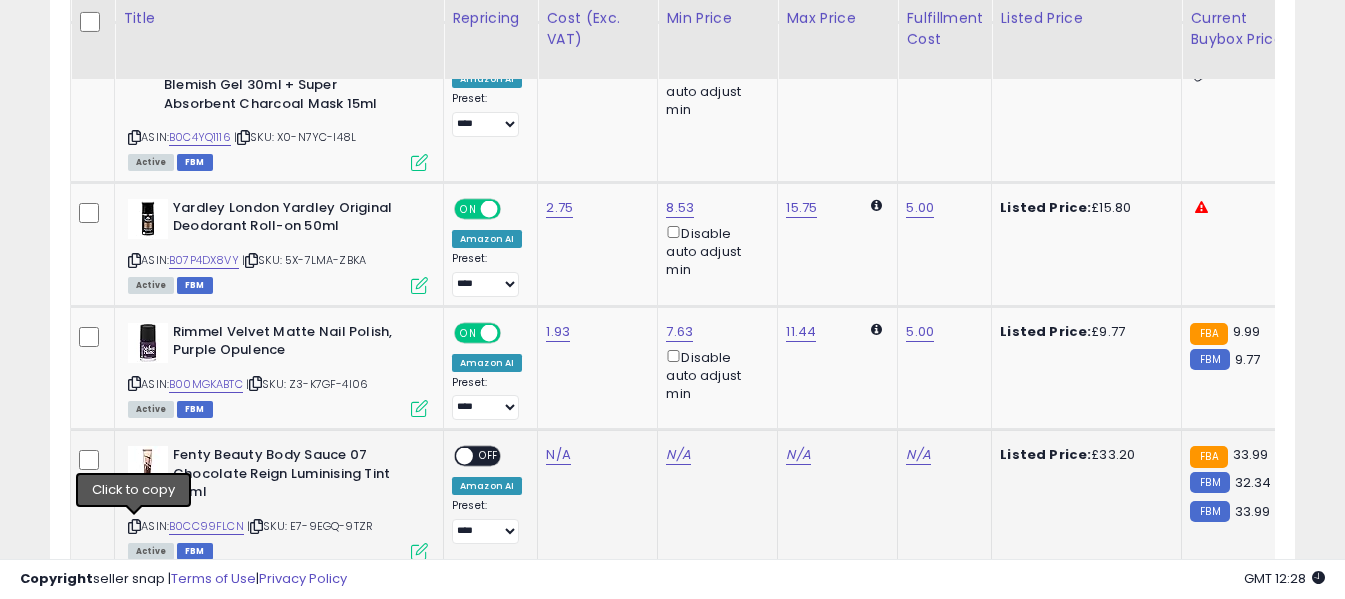 click at bounding box center [134, 526] 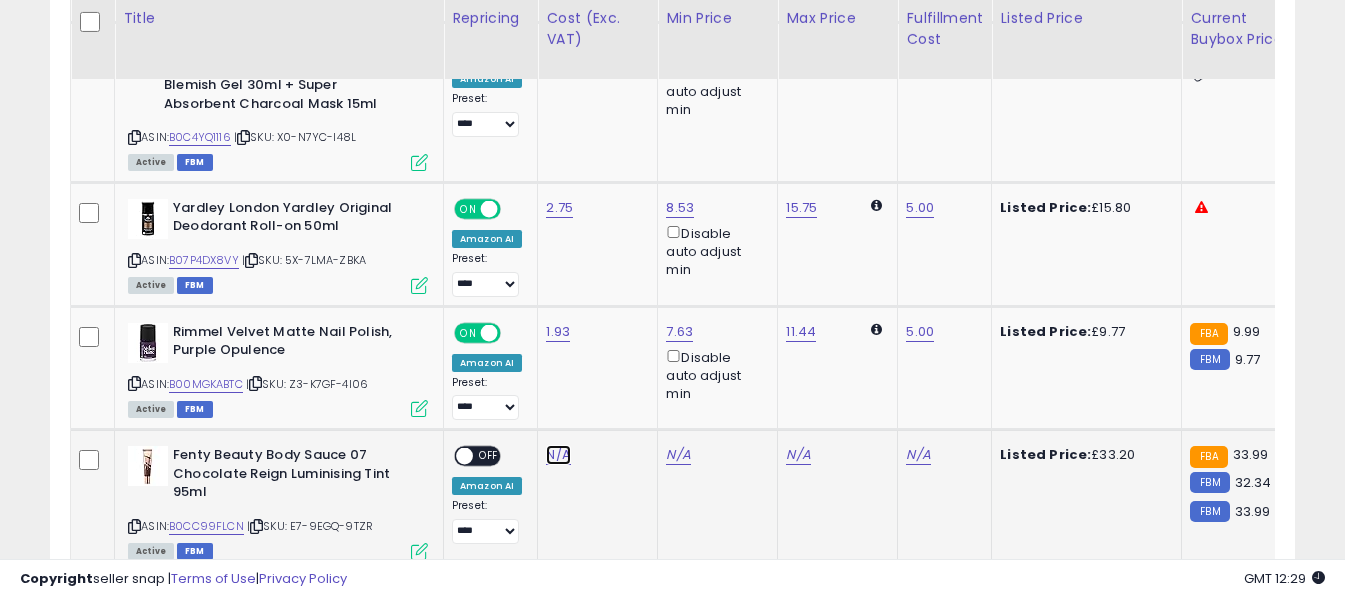 click on "N/A" at bounding box center [558, -76] 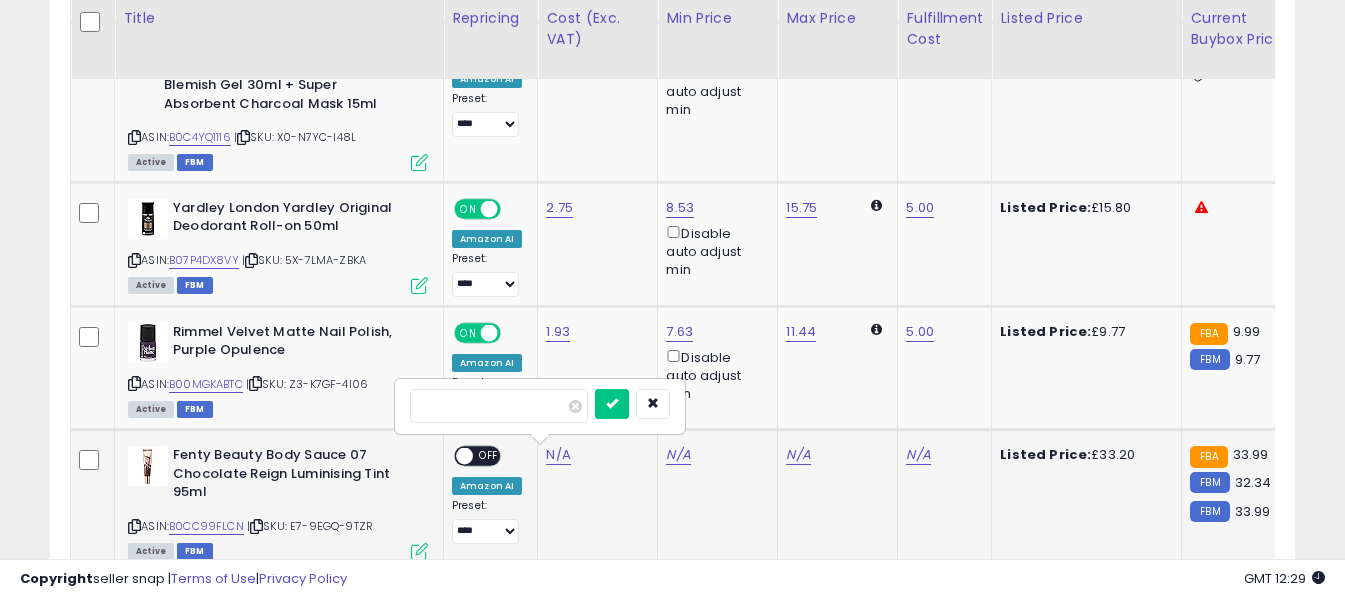 click at bounding box center [499, 406] 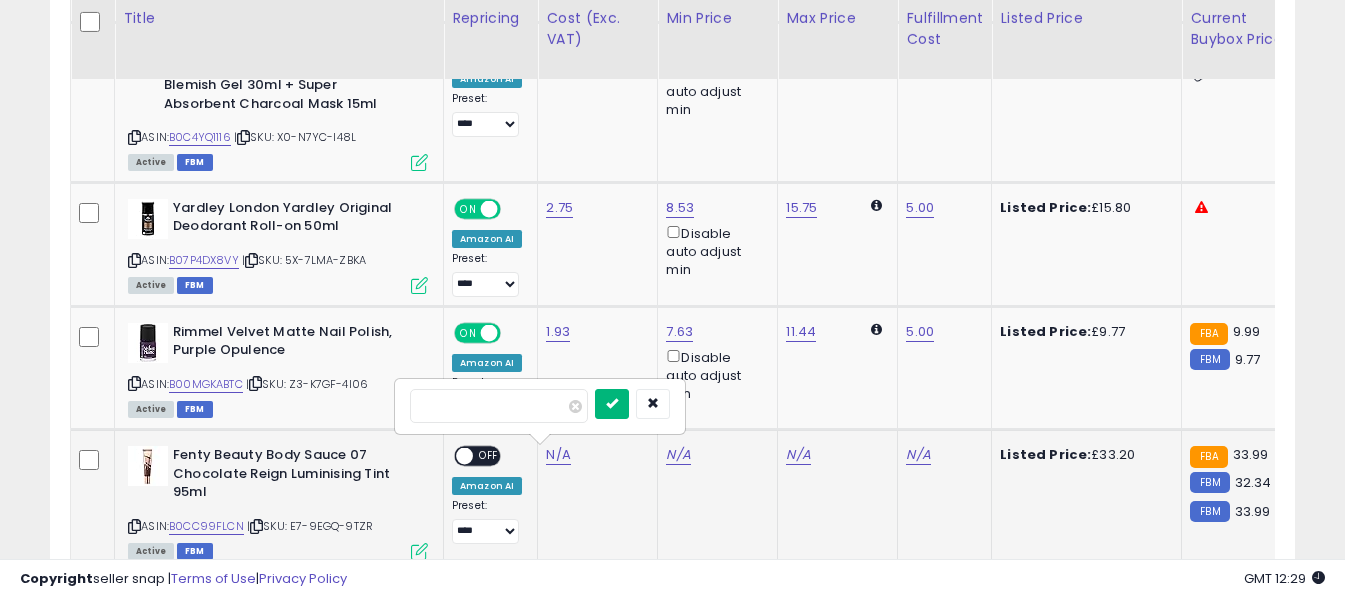 click at bounding box center (612, 404) 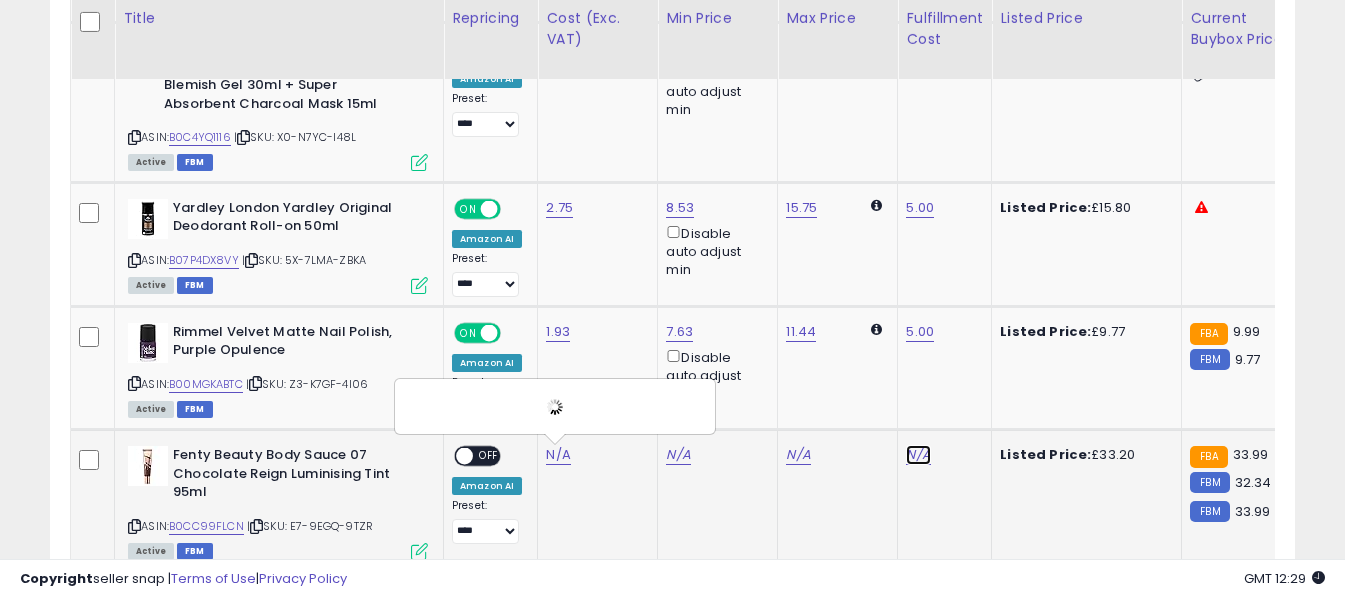 click on "N/A" at bounding box center [918, -76] 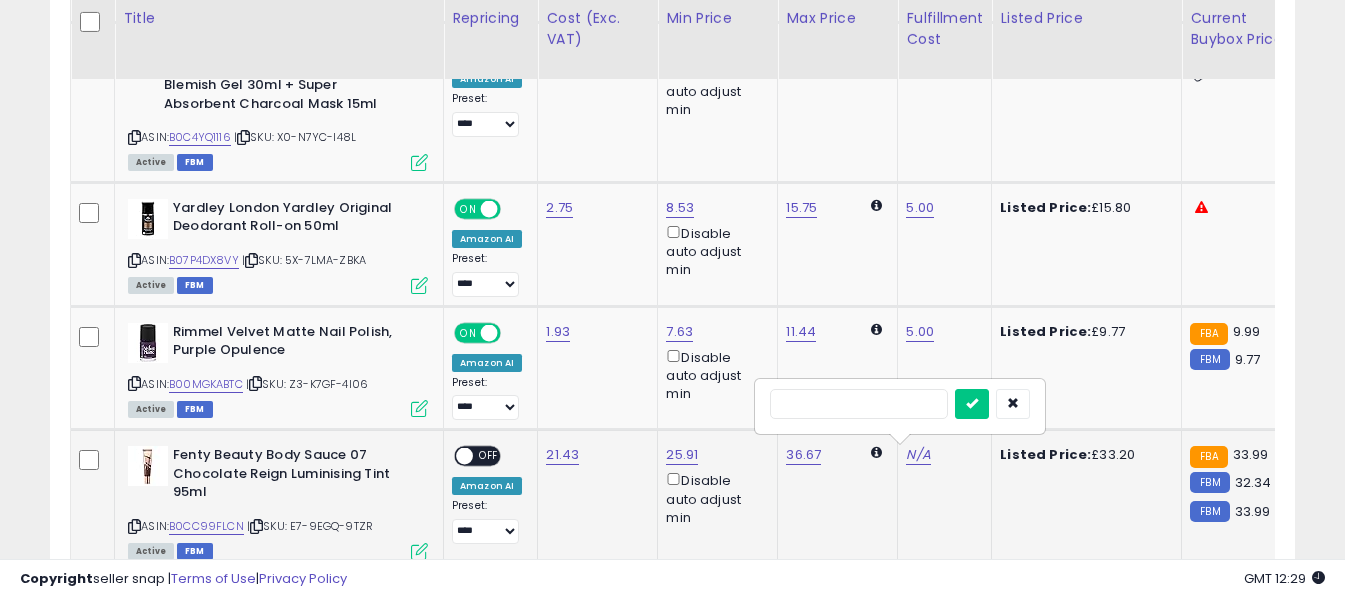 click at bounding box center (859, 404) 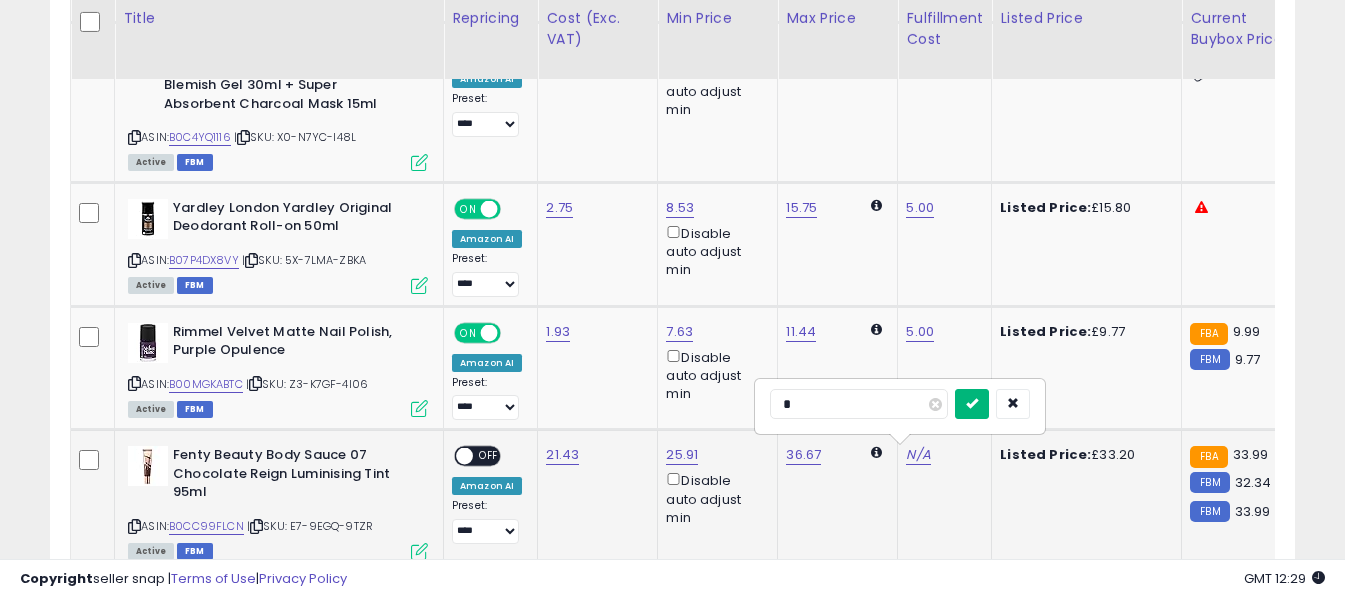 type on "*" 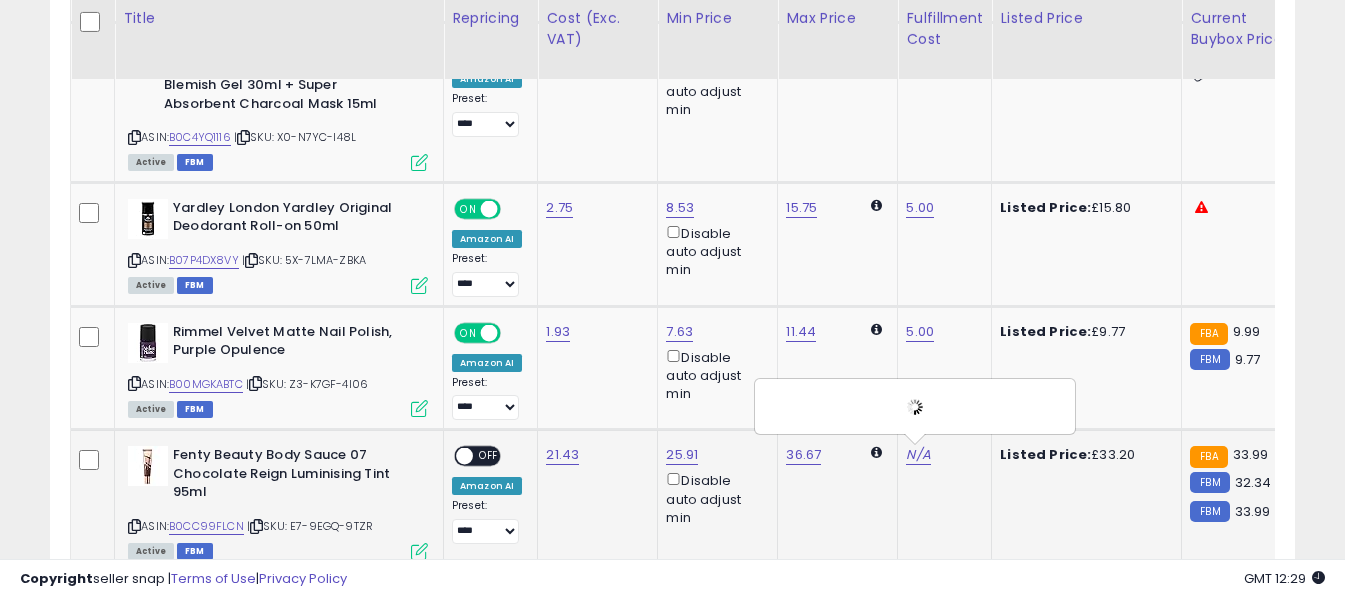 click at bounding box center [464, 456] 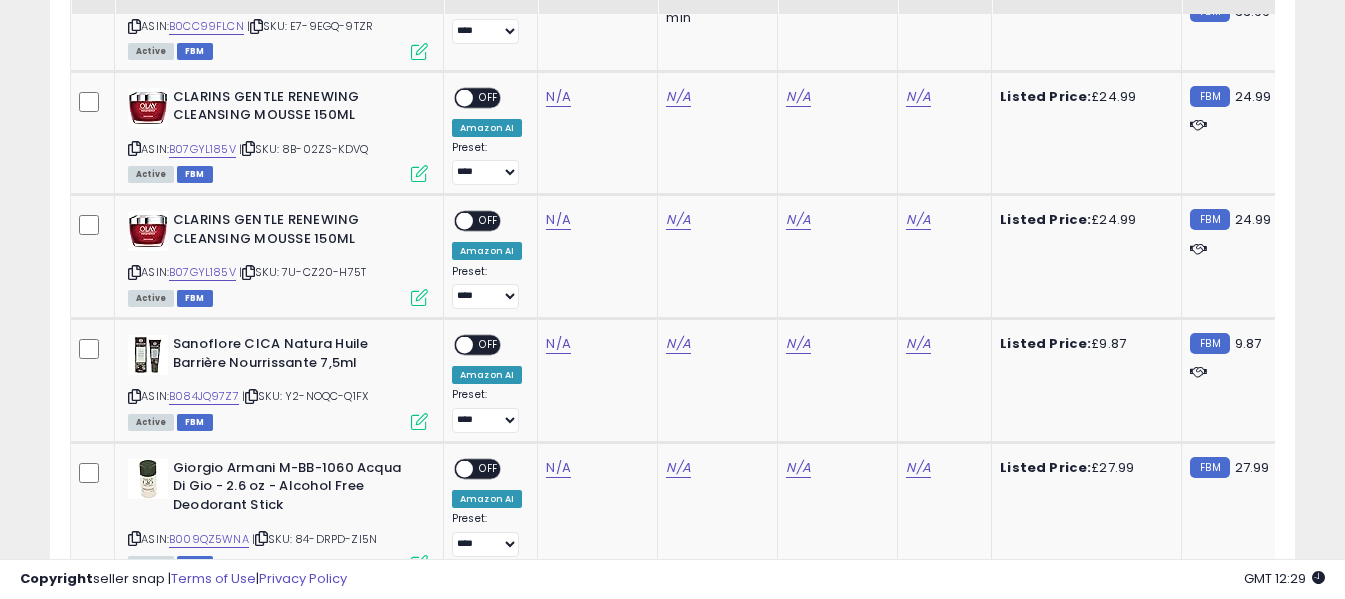 scroll, scrollTop: 1600, scrollLeft: 0, axis: vertical 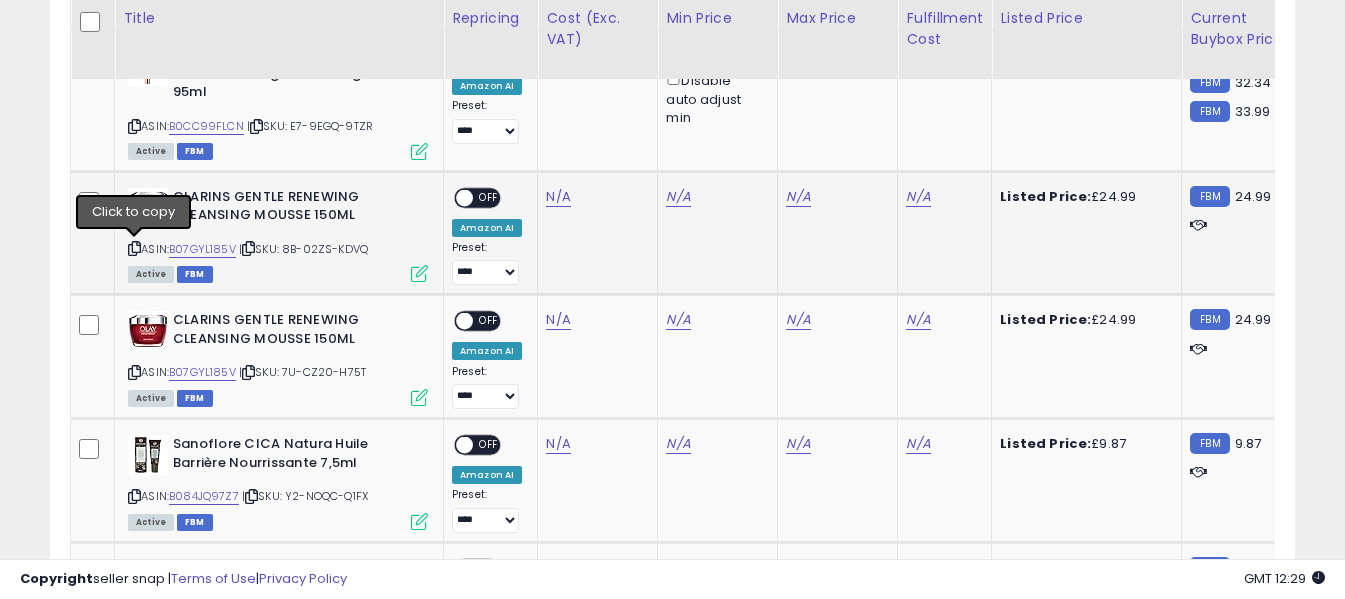 click at bounding box center (134, 248) 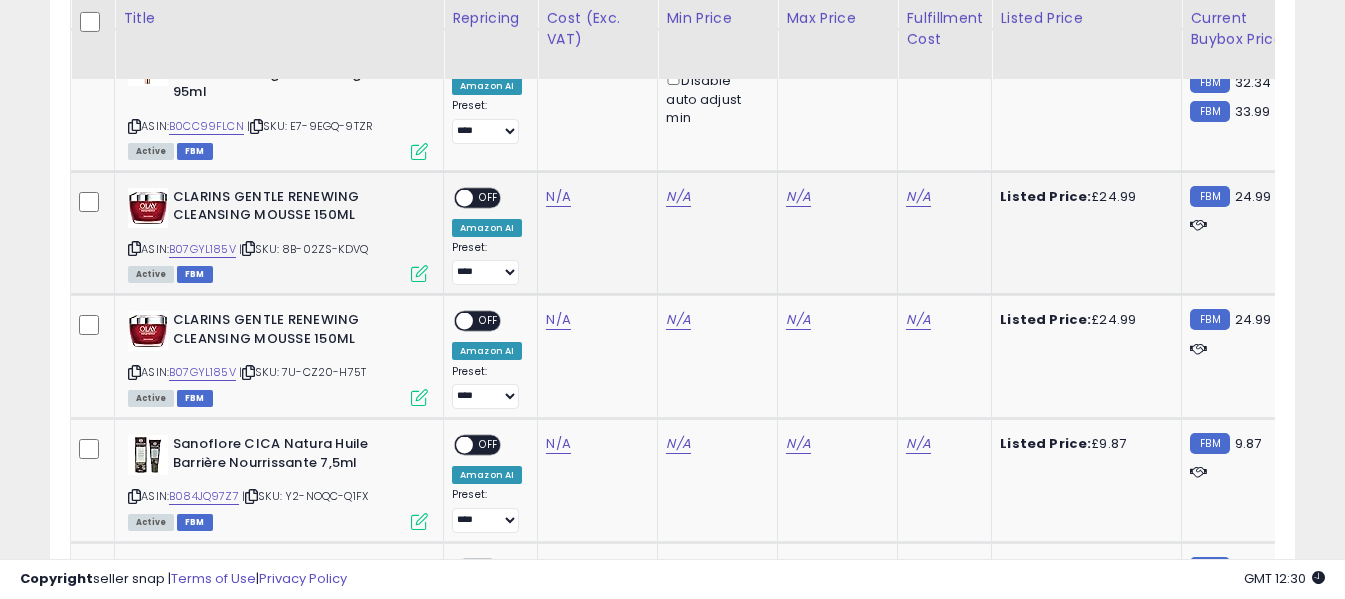 click at bounding box center (134, 248) 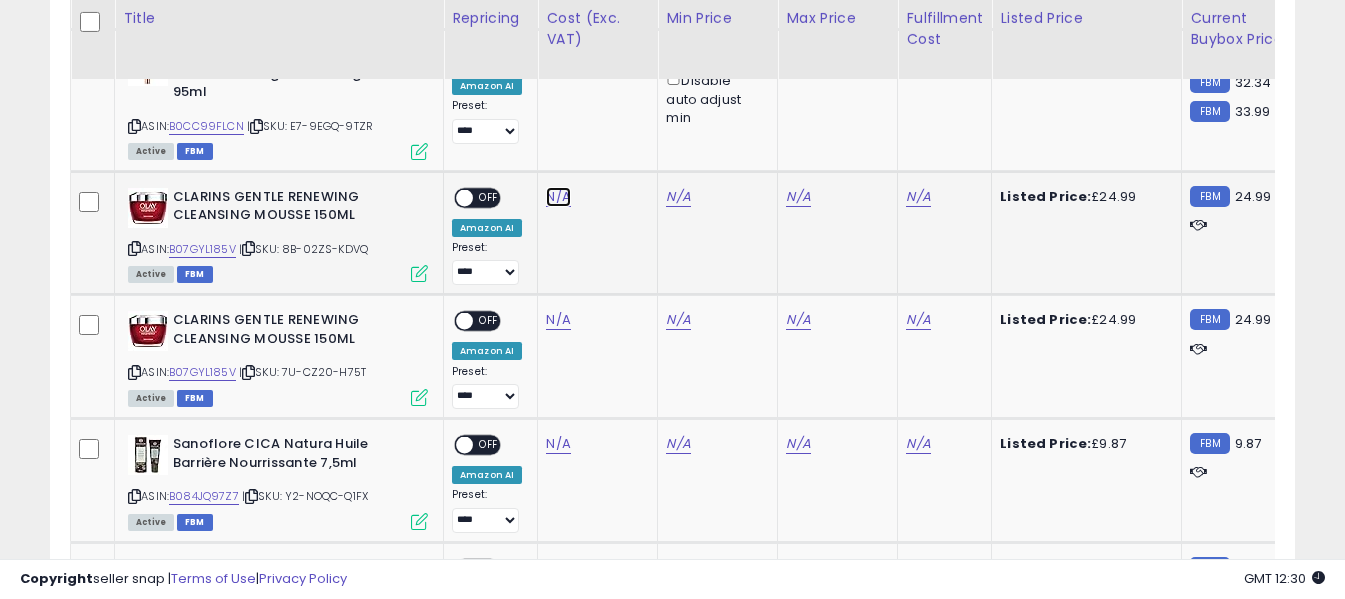 click on "N/A" at bounding box center [558, -476] 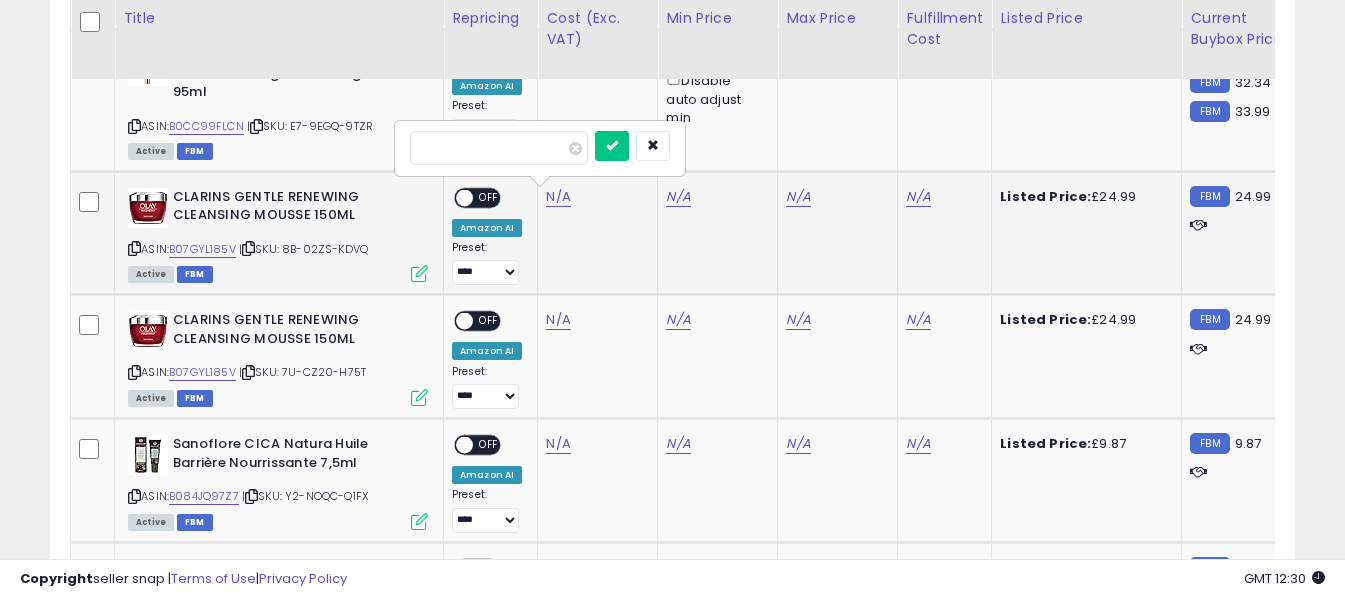 click at bounding box center (499, 148) 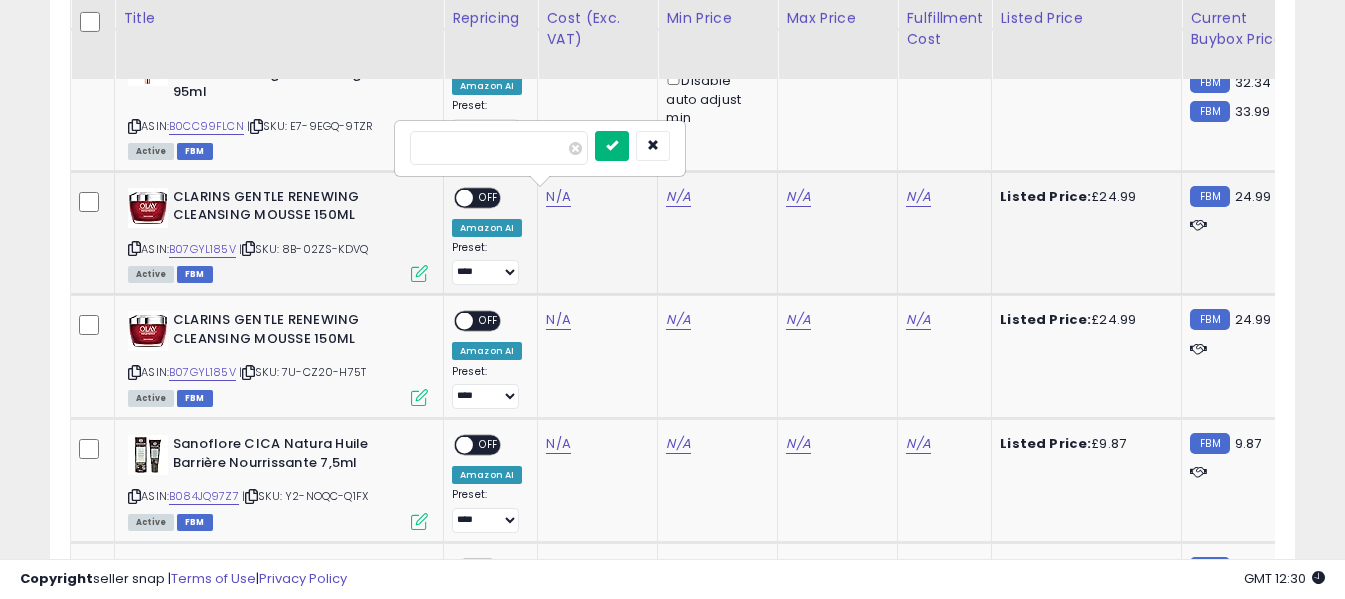 click at bounding box center (612, 145) 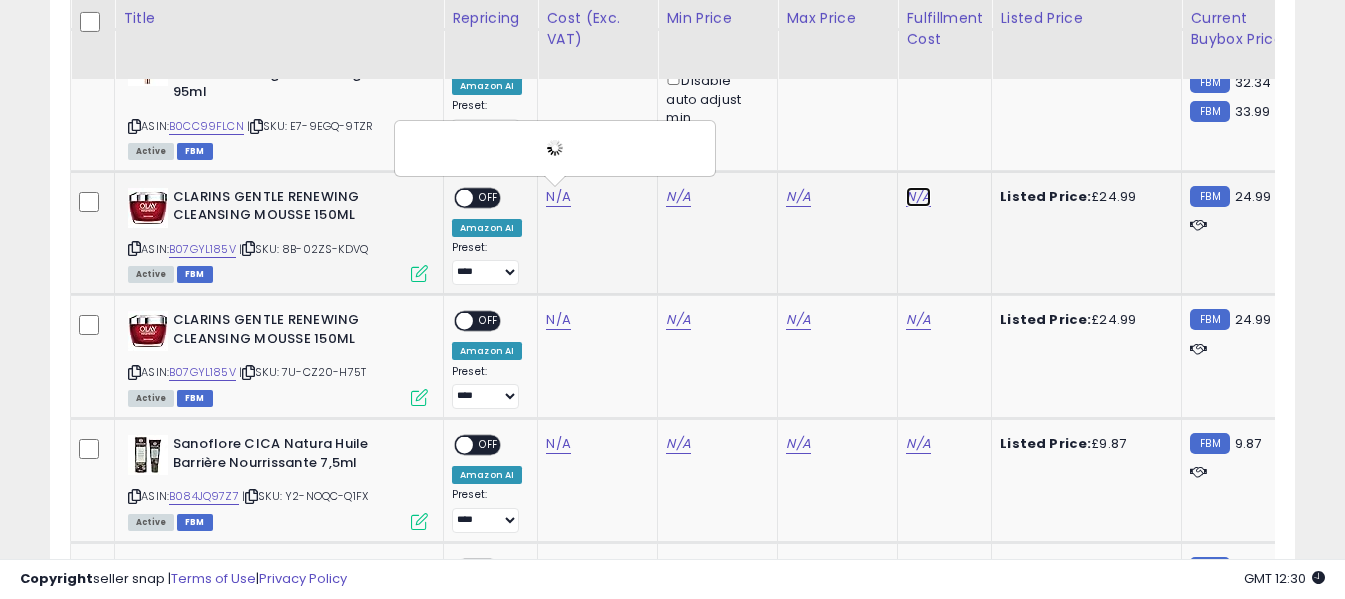 click on "N/A" at bounding box center [918, -476] 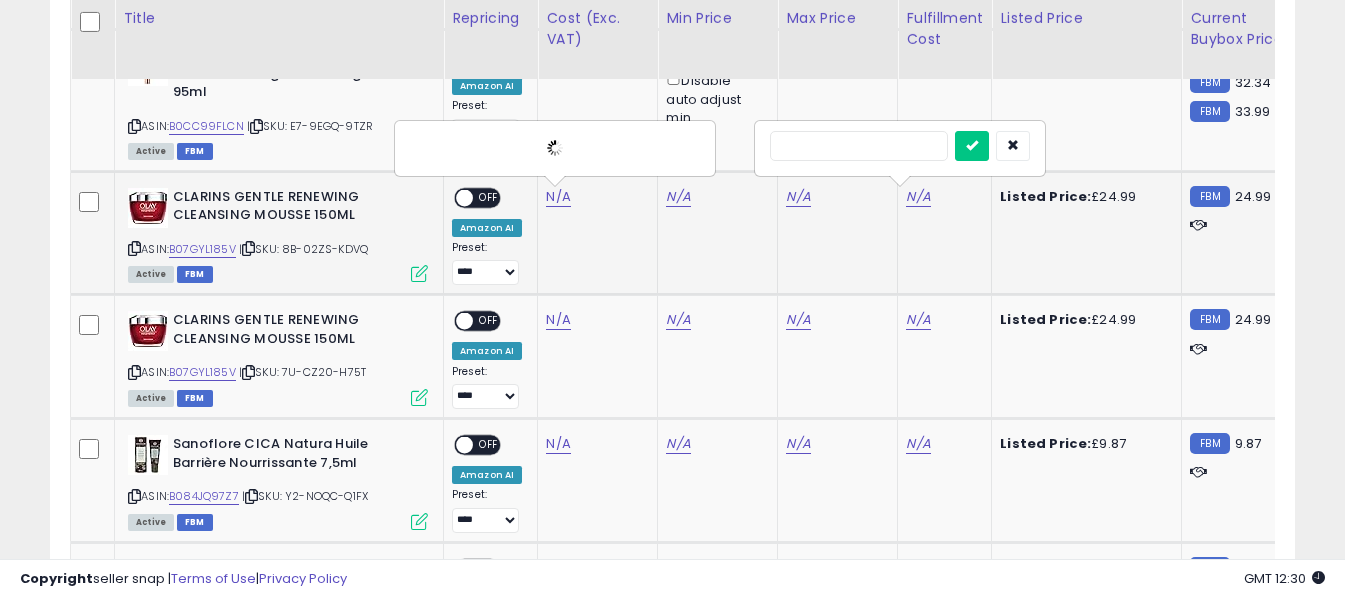click at bounding box center (859, 146) 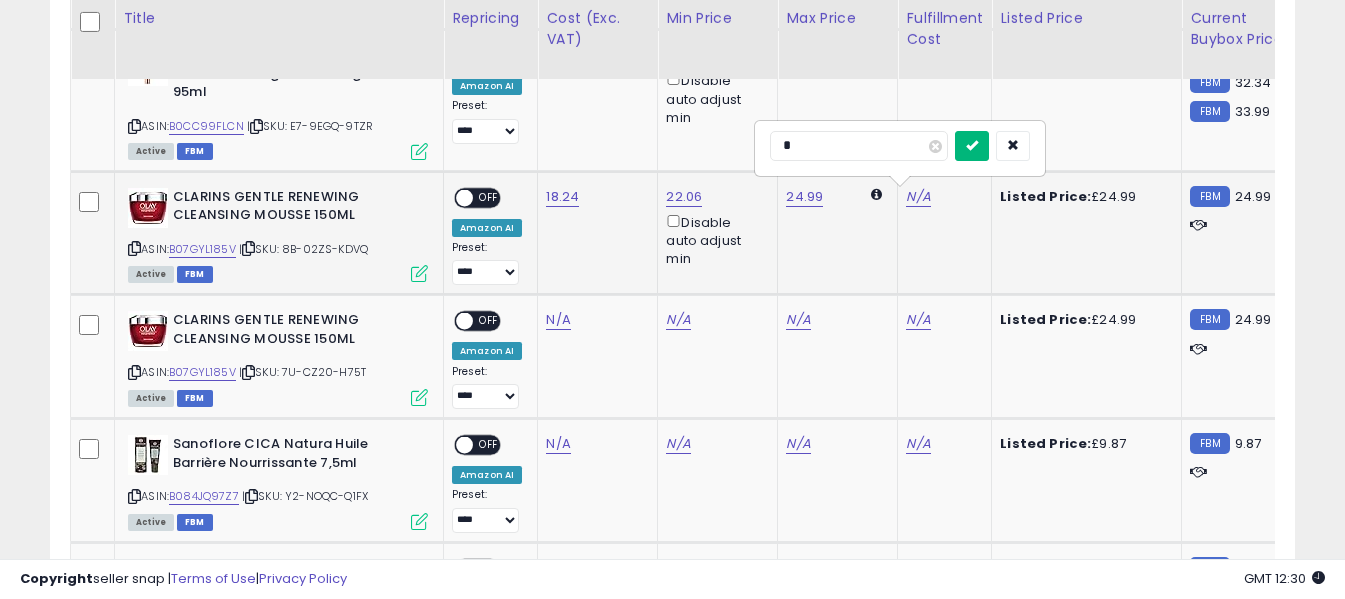 type on "*" 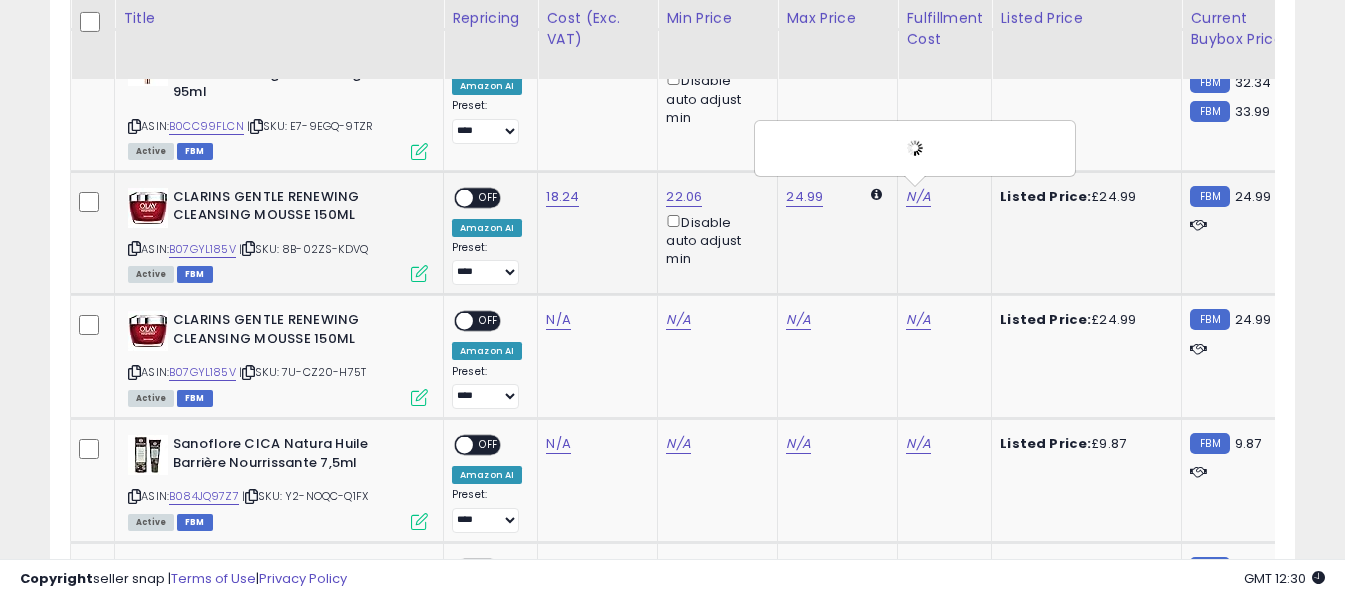 click on "OFF" at bounding box center [489, 197] 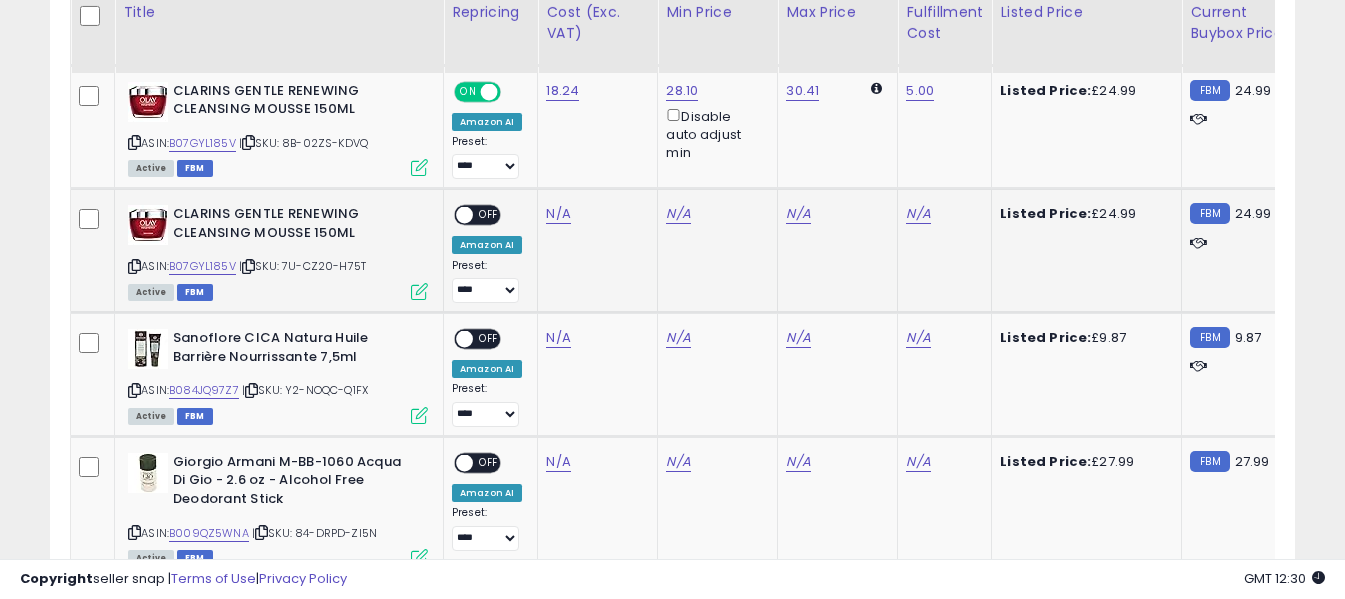 scroll, scrollTop: 1700, scrollLeft: 0, axis: vertical 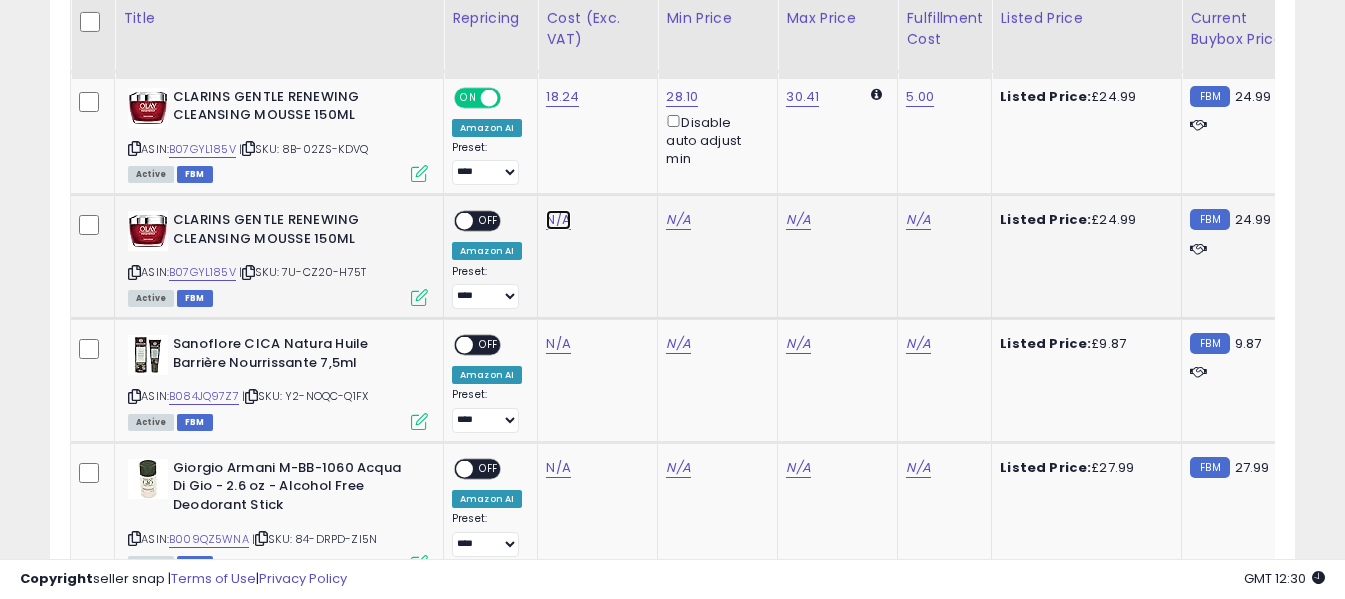 click on "N/A" at bounding box center (558, -576) 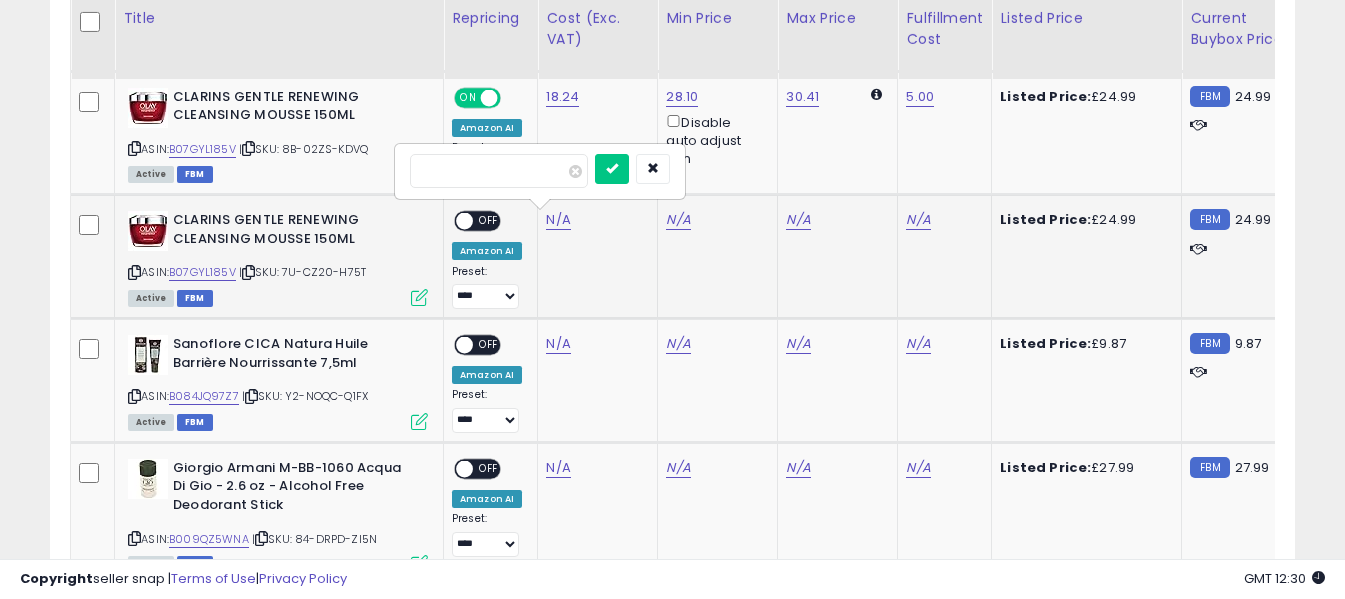 click at bounding box center (499, 171) 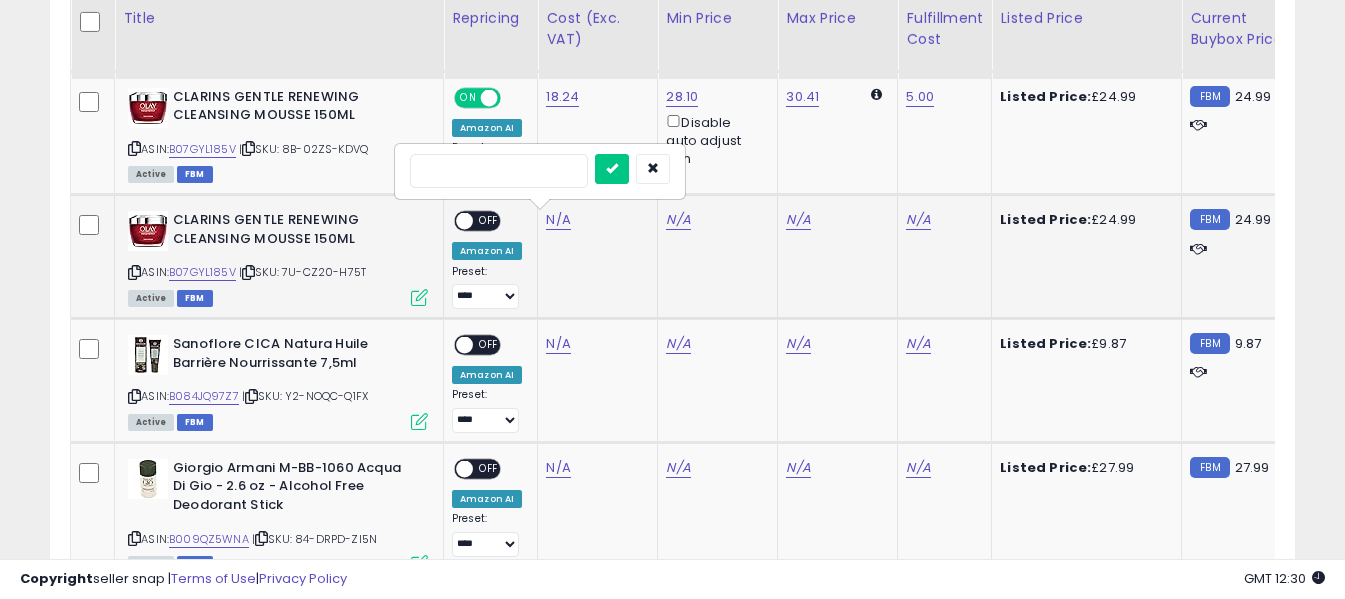 click at bounding box center [134, 272] 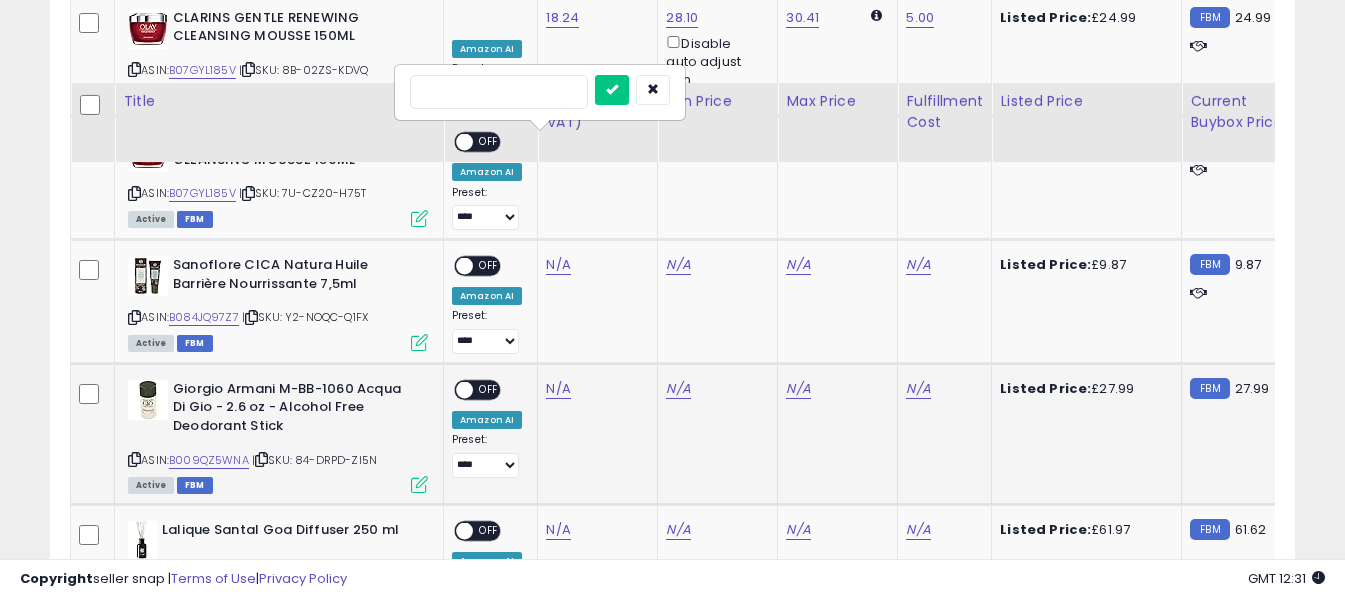 scroll, scrollTop: 1900, scrollLeft: 0, axis: vertical 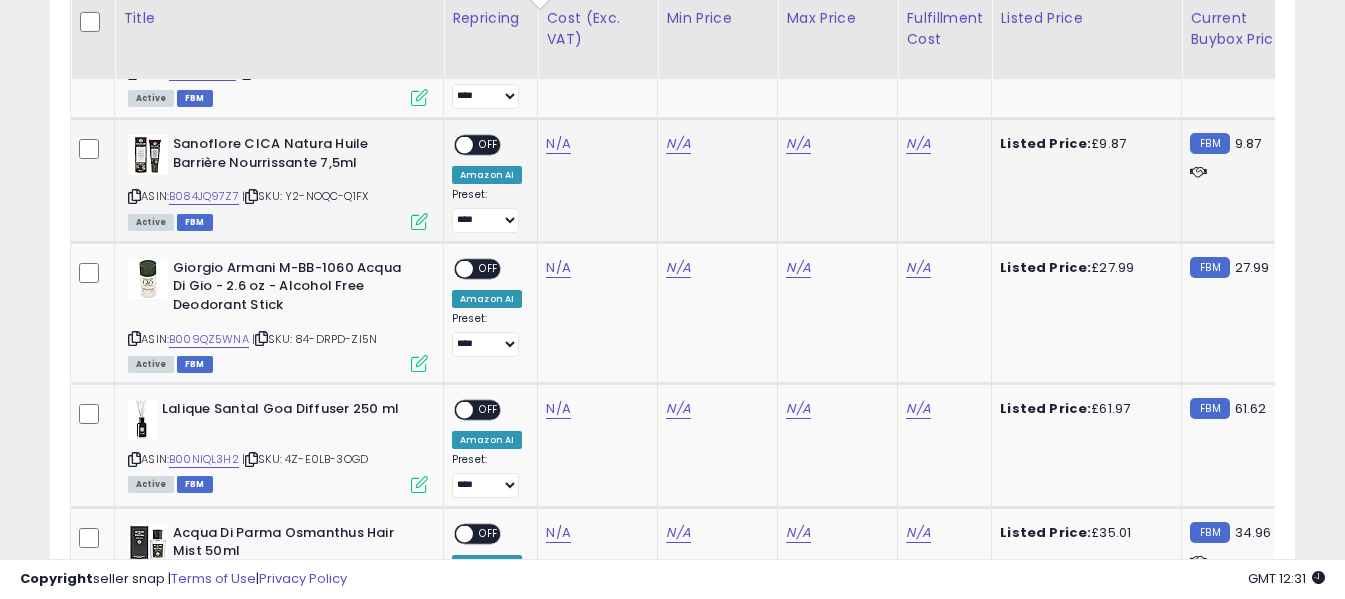 click at bounding box center [134, 196] 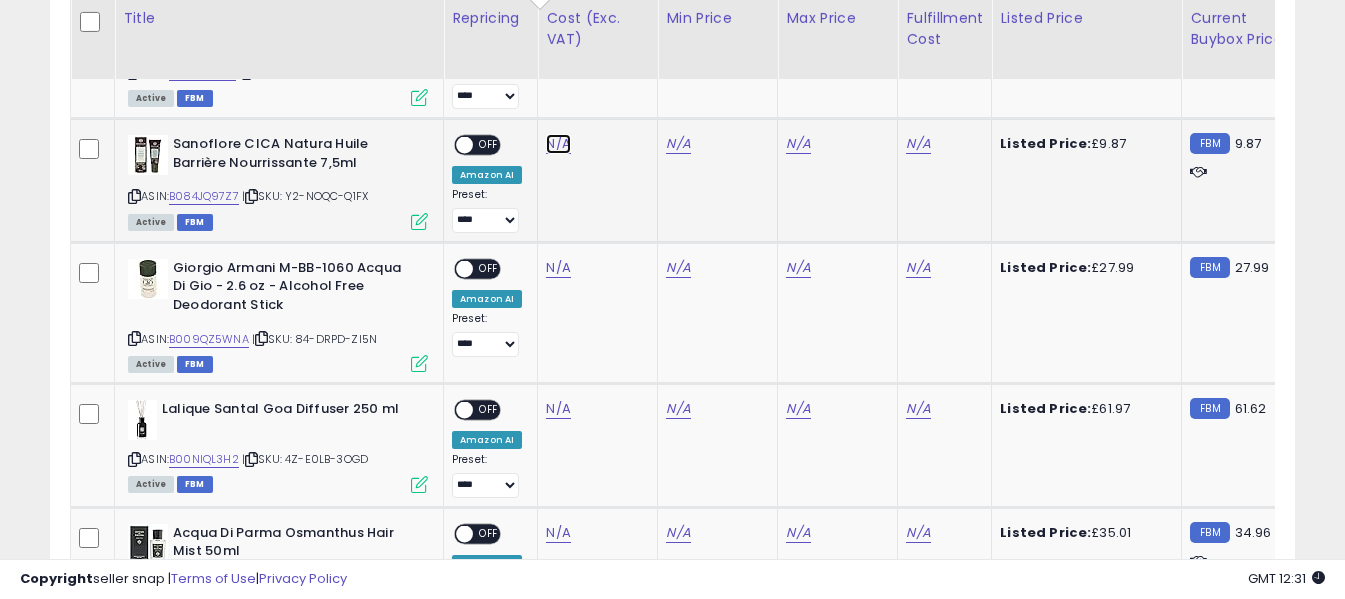 click on "N/A" at bounding box center (558, -776) 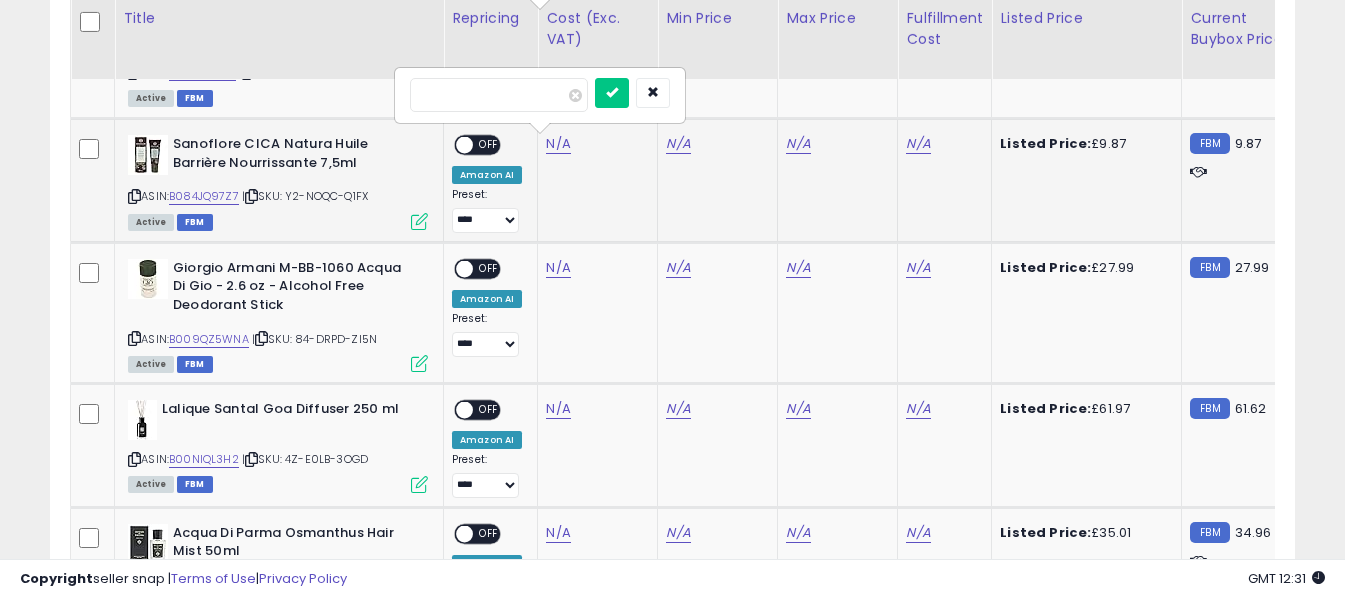 click at bounding box center (499, 95) 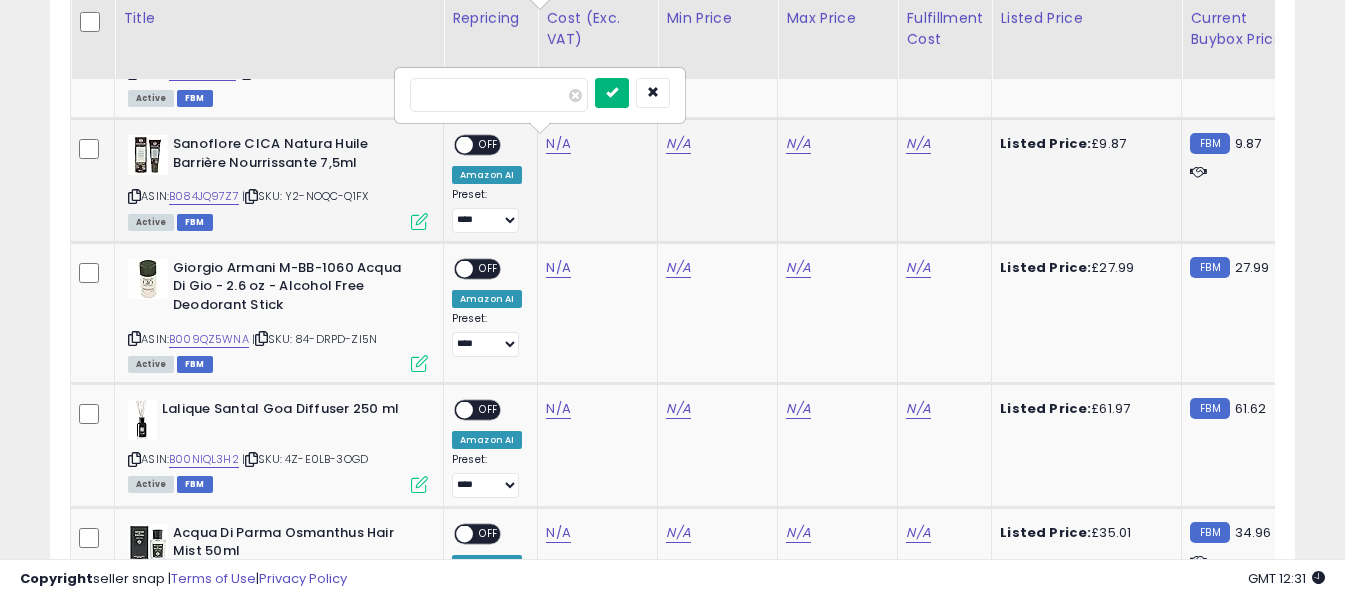 click at bounding box center (612, 92) 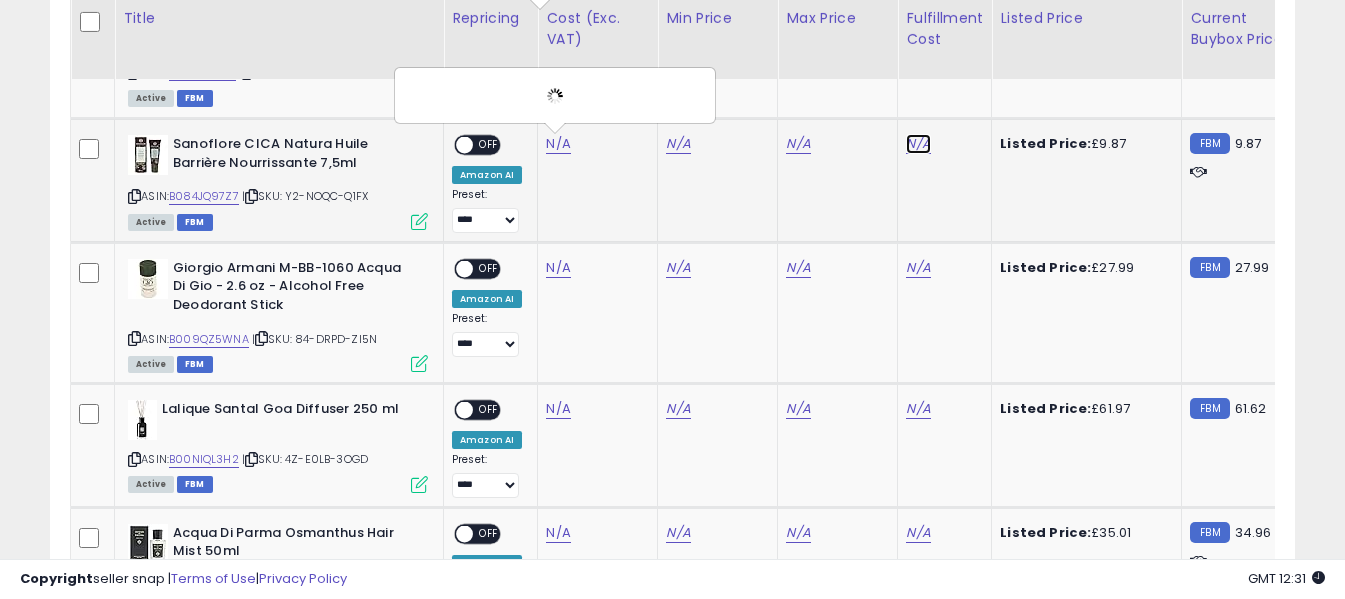 click on "N/A" at bounding box center (918, -776) 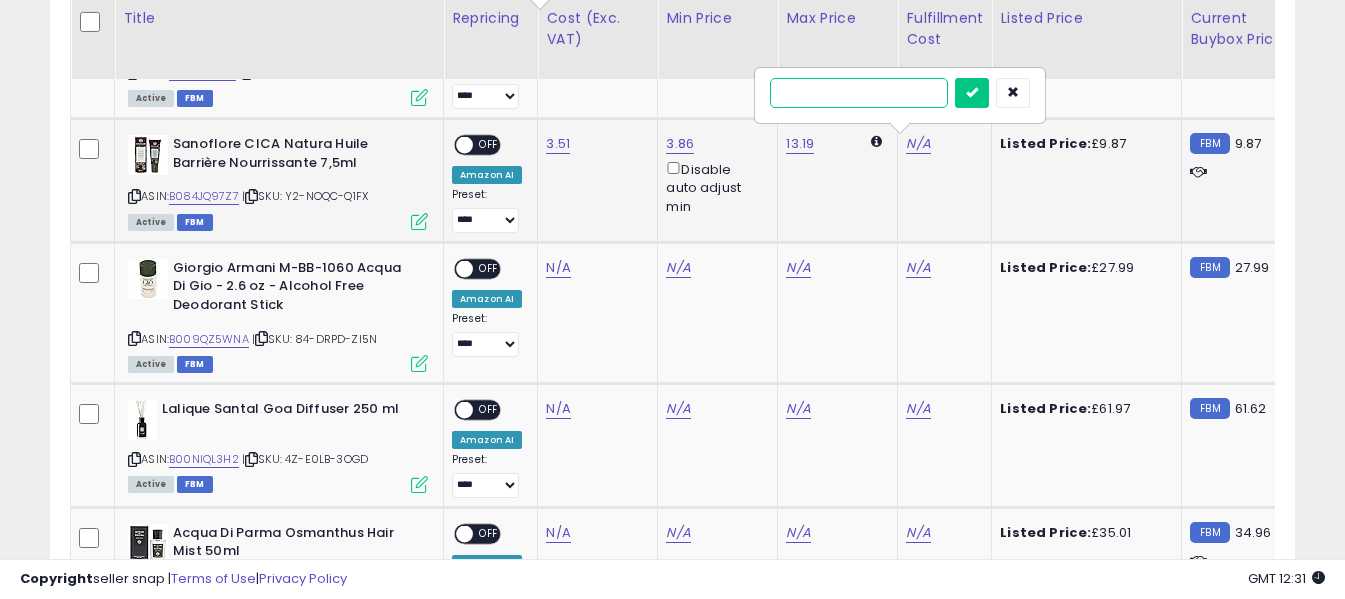 click at bounding box center (859, 93) 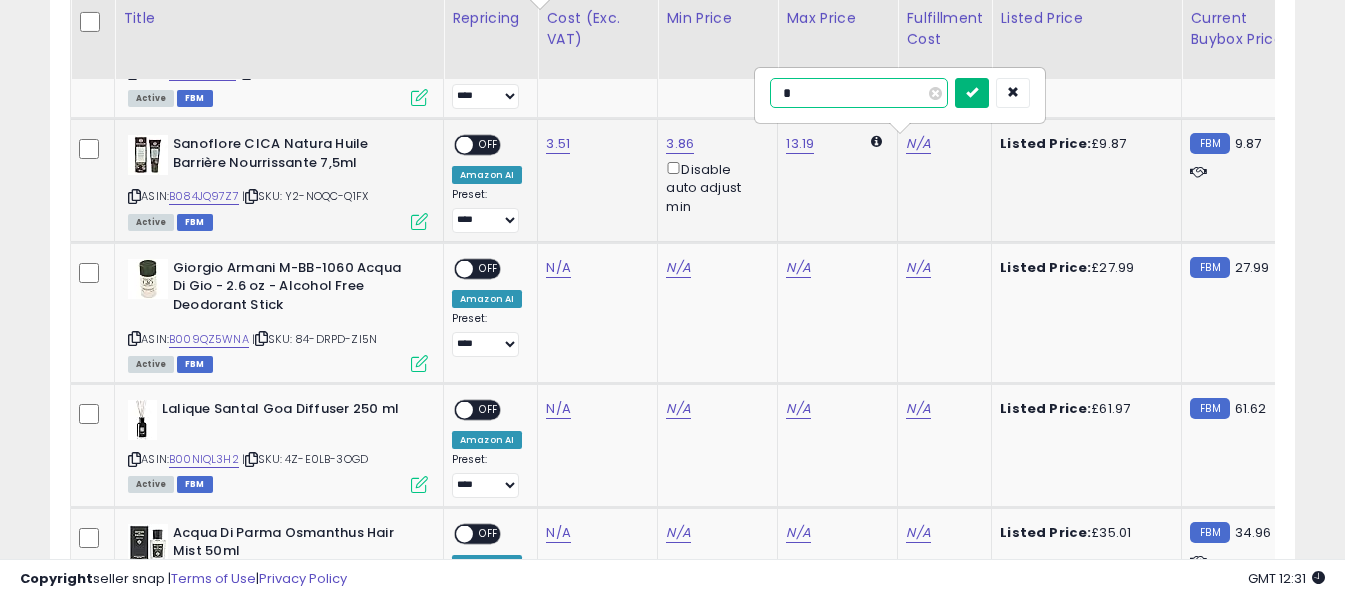 type on "*" 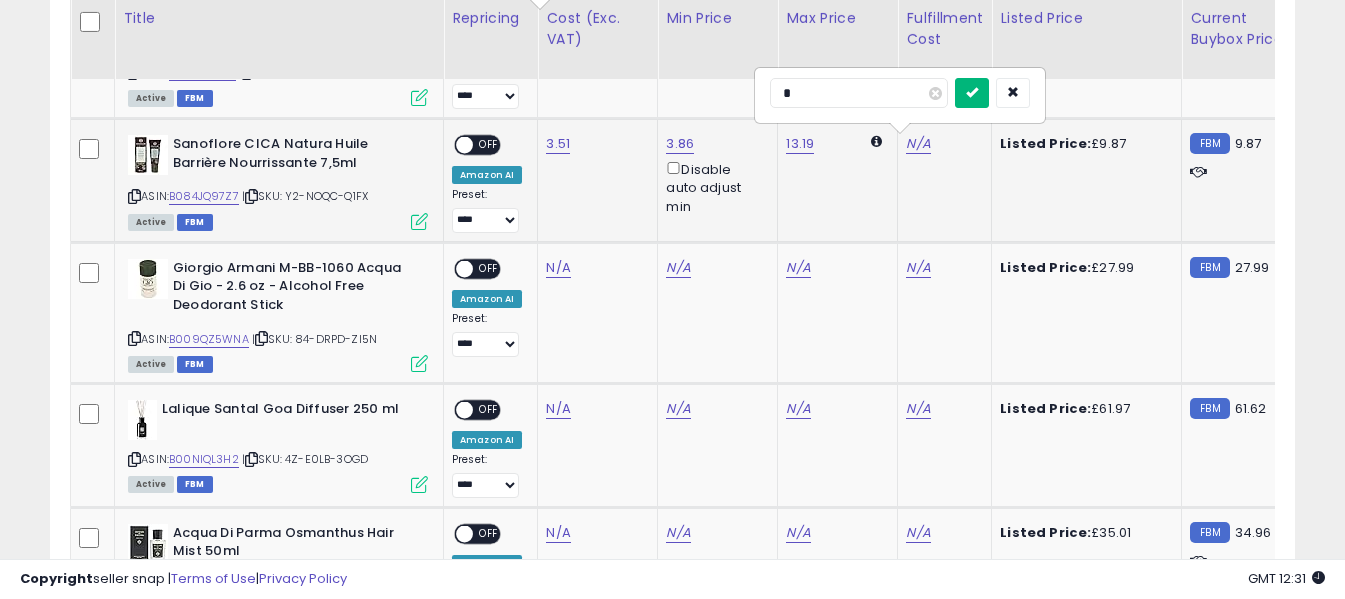click at bounding box center (972, 92) 